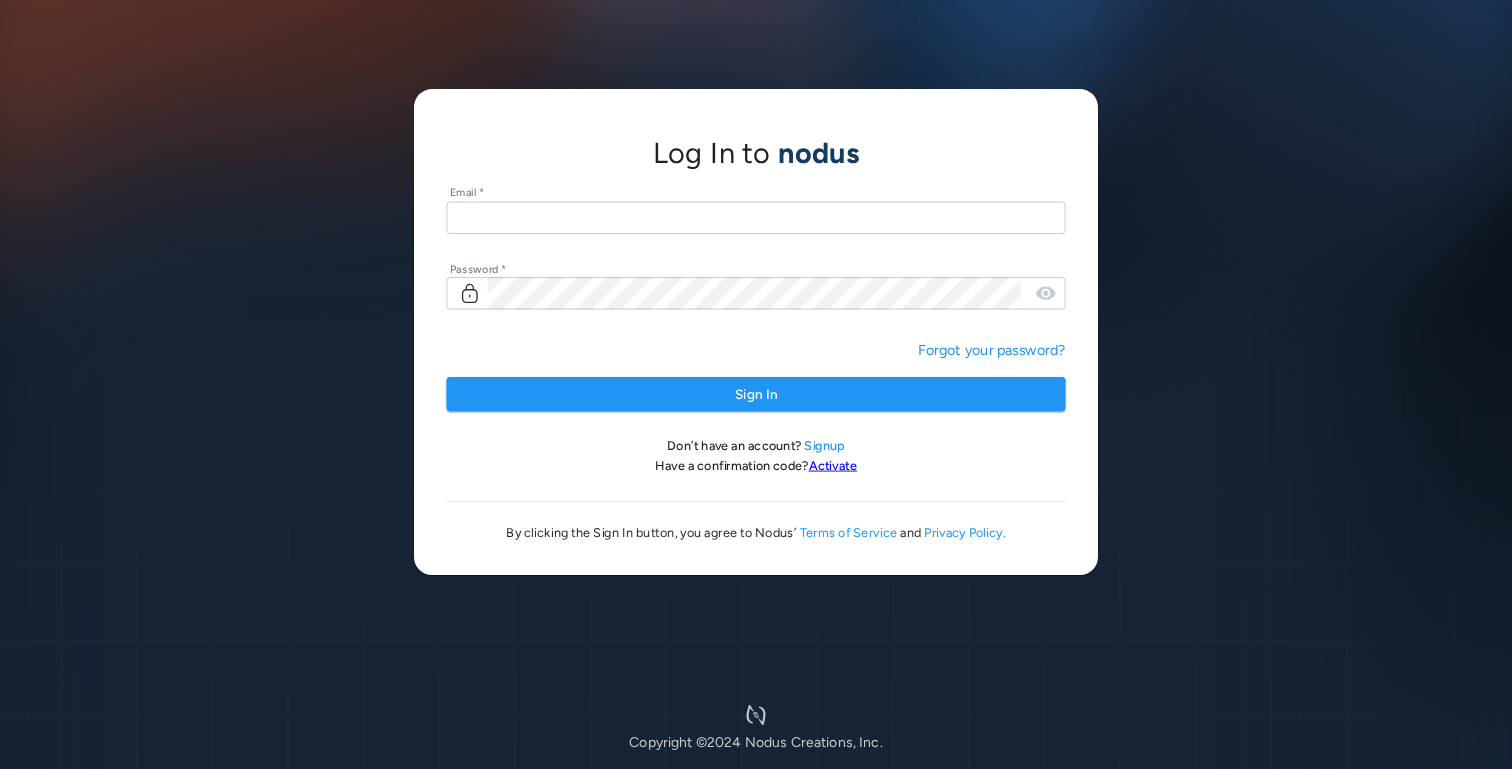 scroll, scrollTop: 0, scrollLeft: 0, axis: both 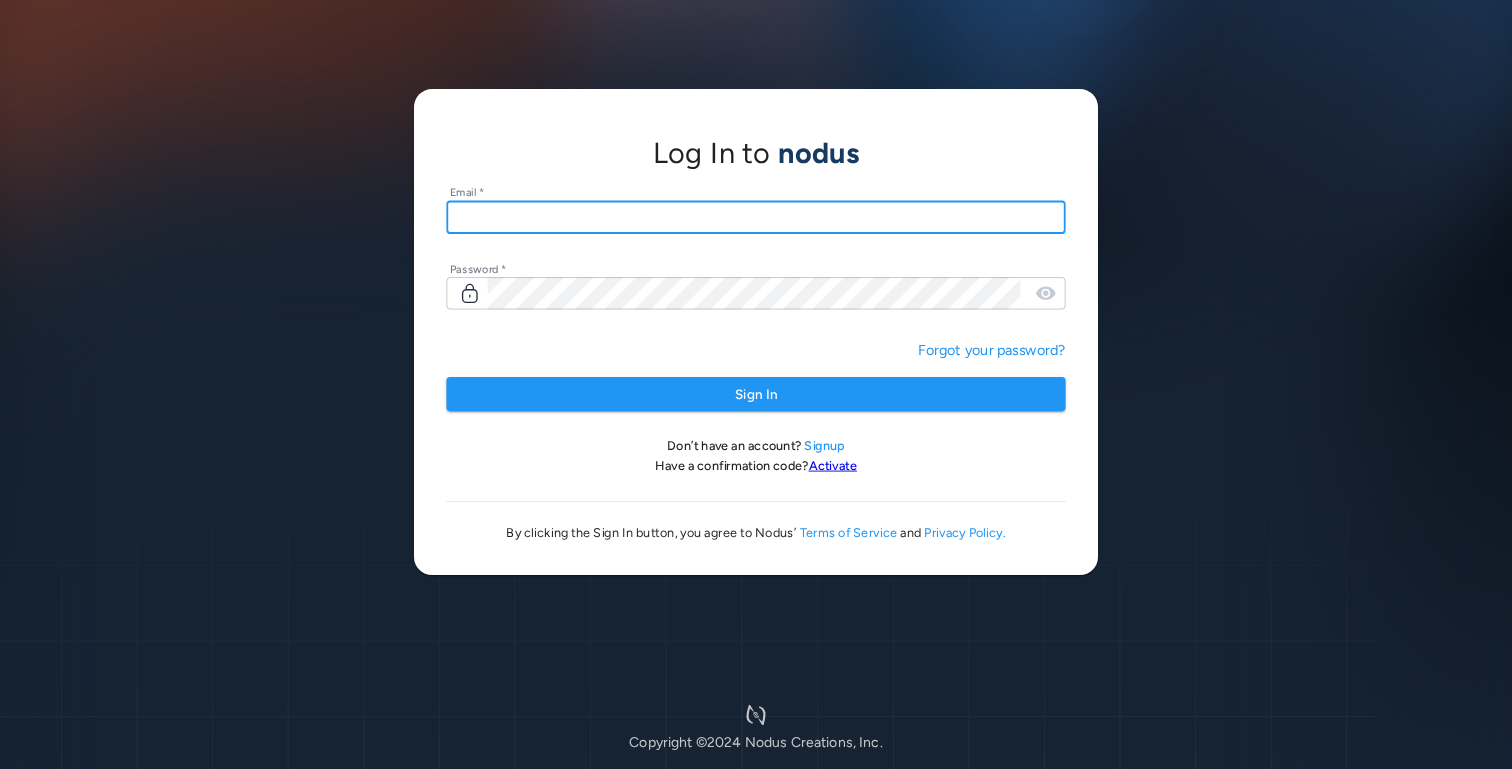 type on "**********" 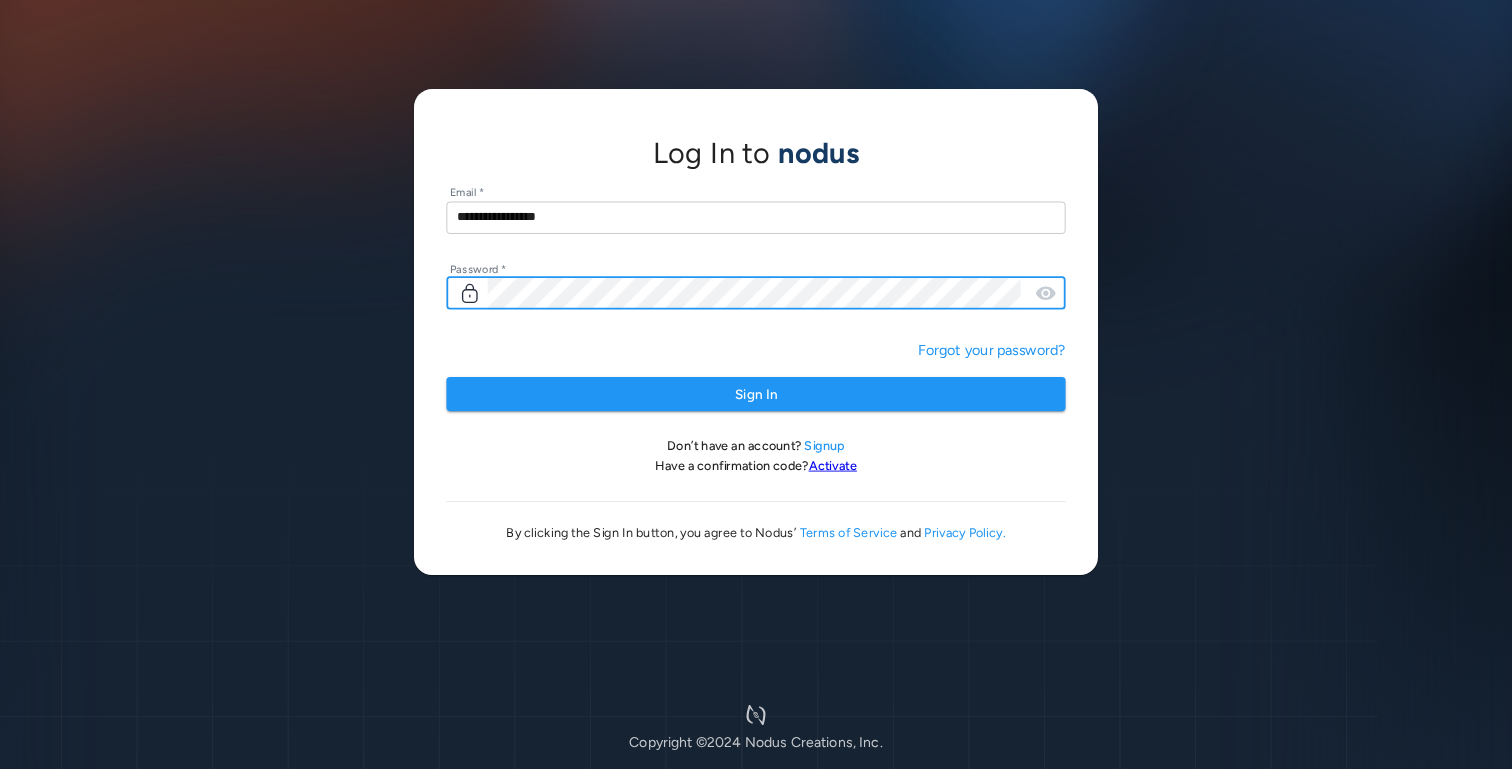 click on "Sign In" at bounding box center (755, 394) 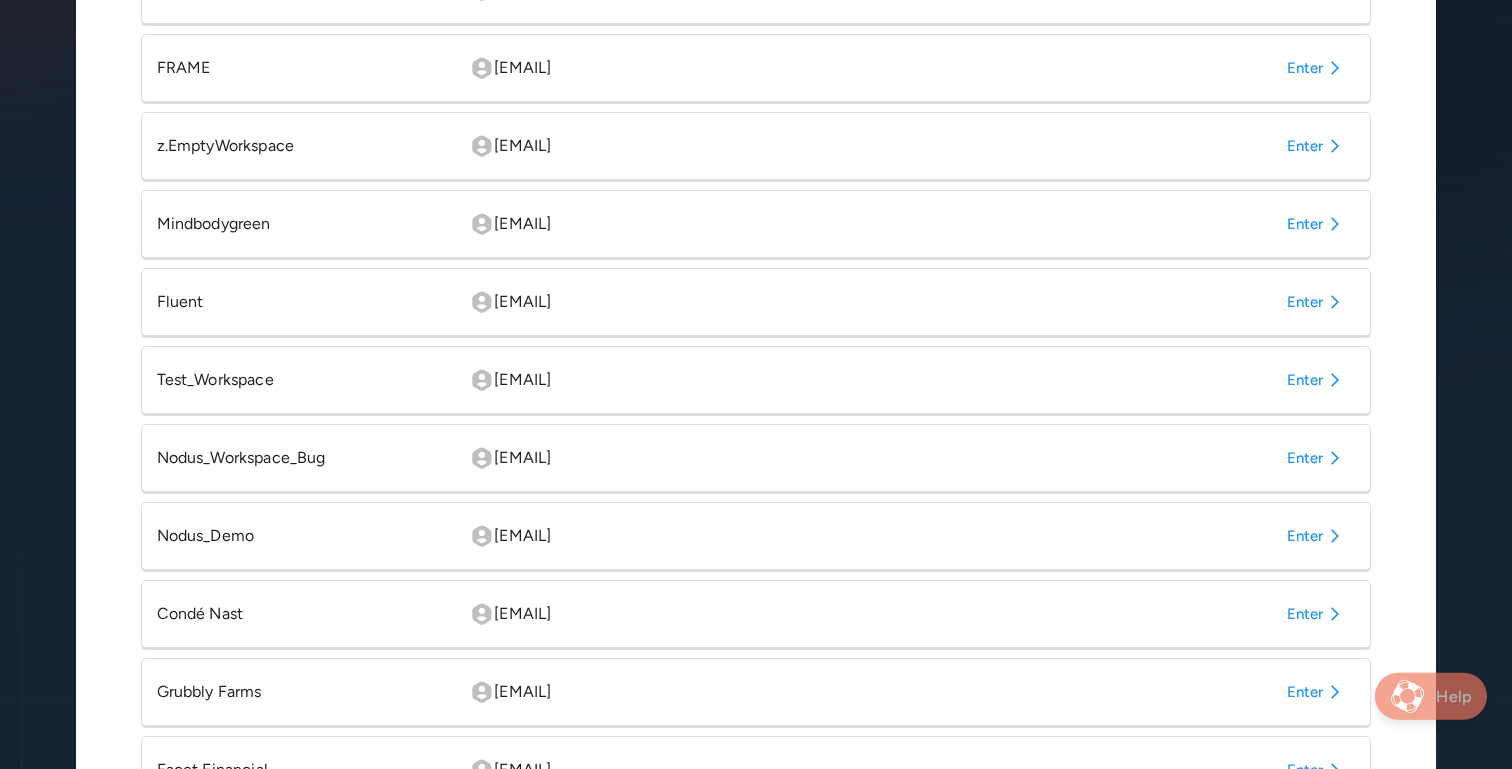 scroll, scrollTop: 459, scrollLeft: 0, axis: vertical 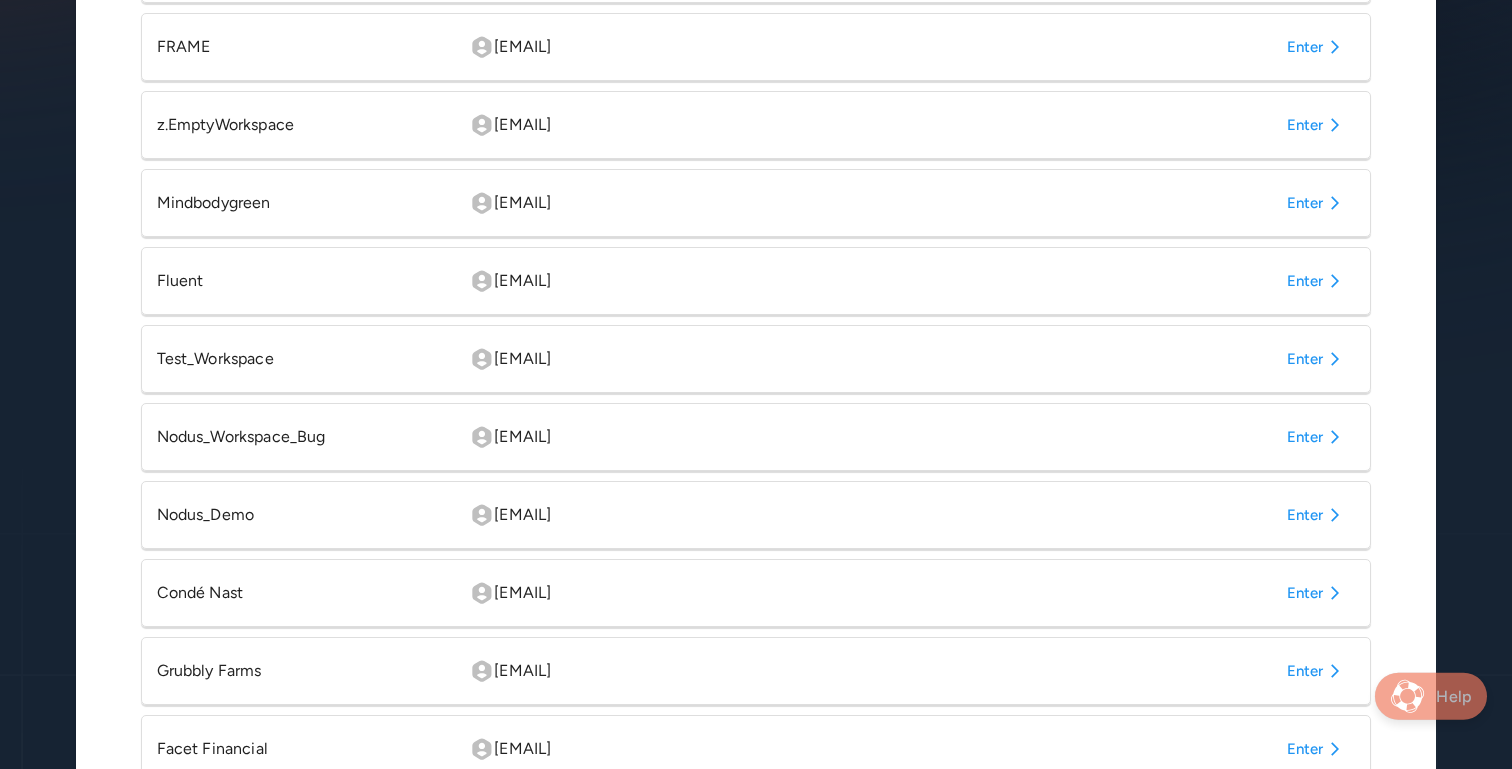 click on "Enter" at bounding box center (1317, 593) 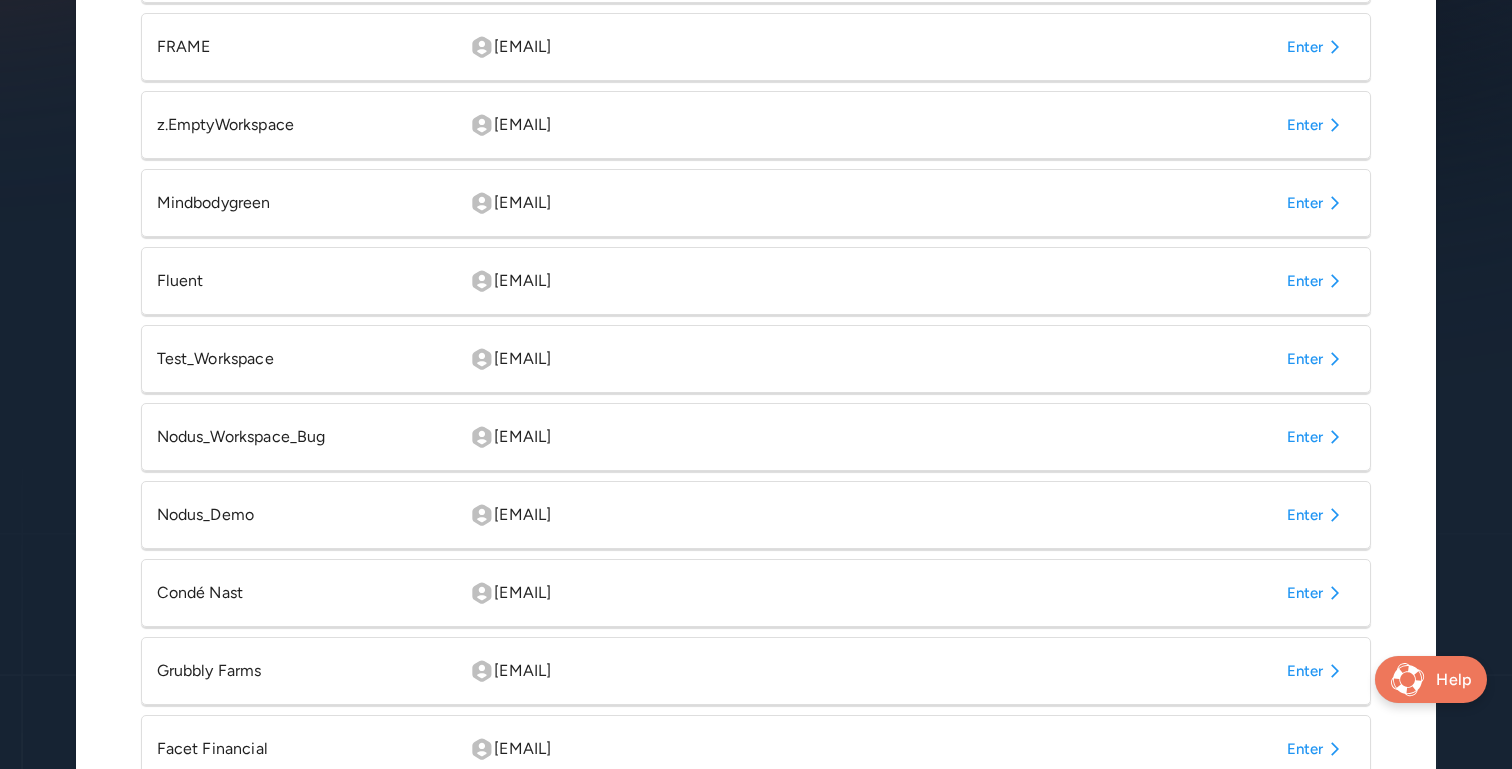 scroll, scrollTop: 0, scrollLeft: 0, axis: both 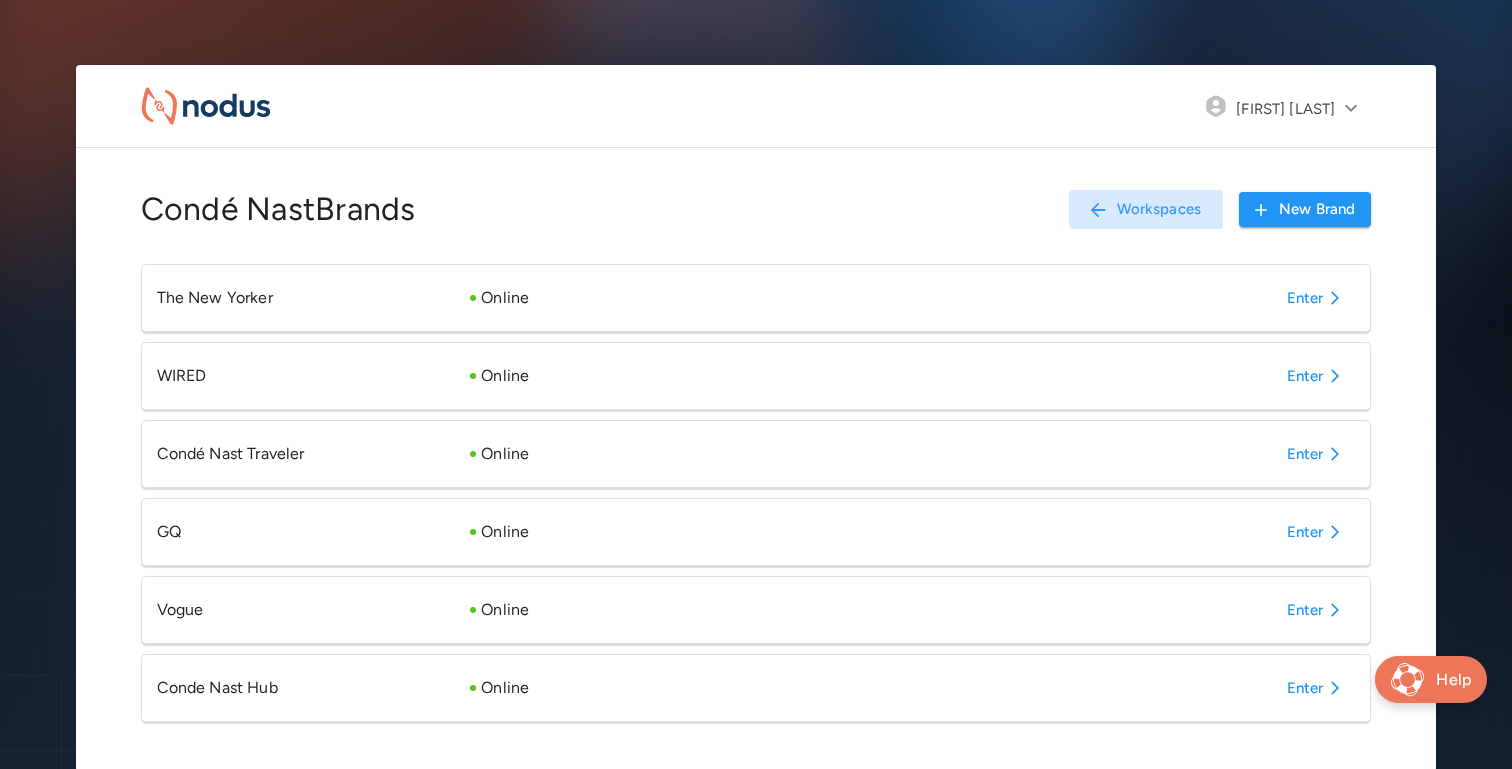 click on "Enter" at bounding box center (1317, 688) 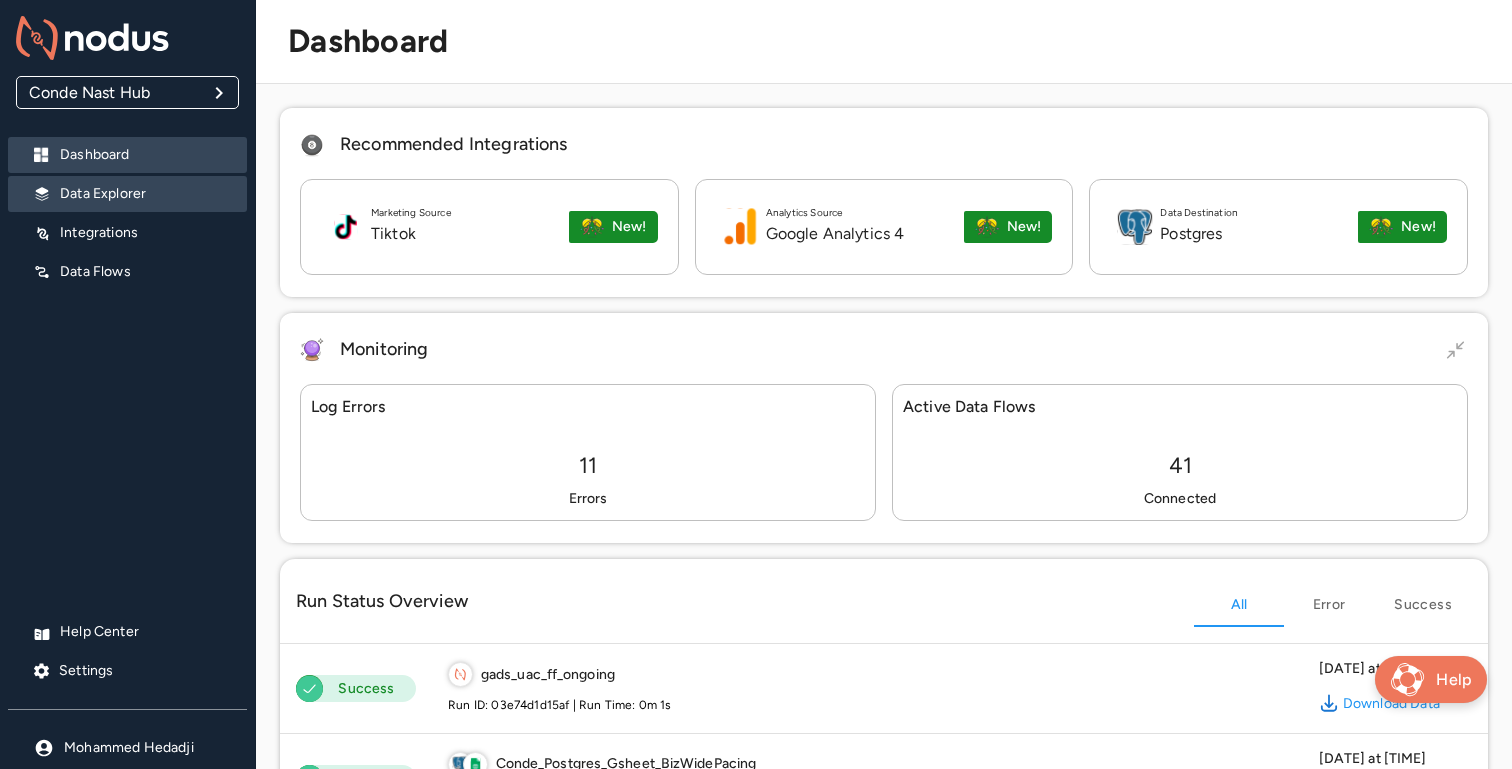 click on "Data Explorer" at bounding box center (145, 194) 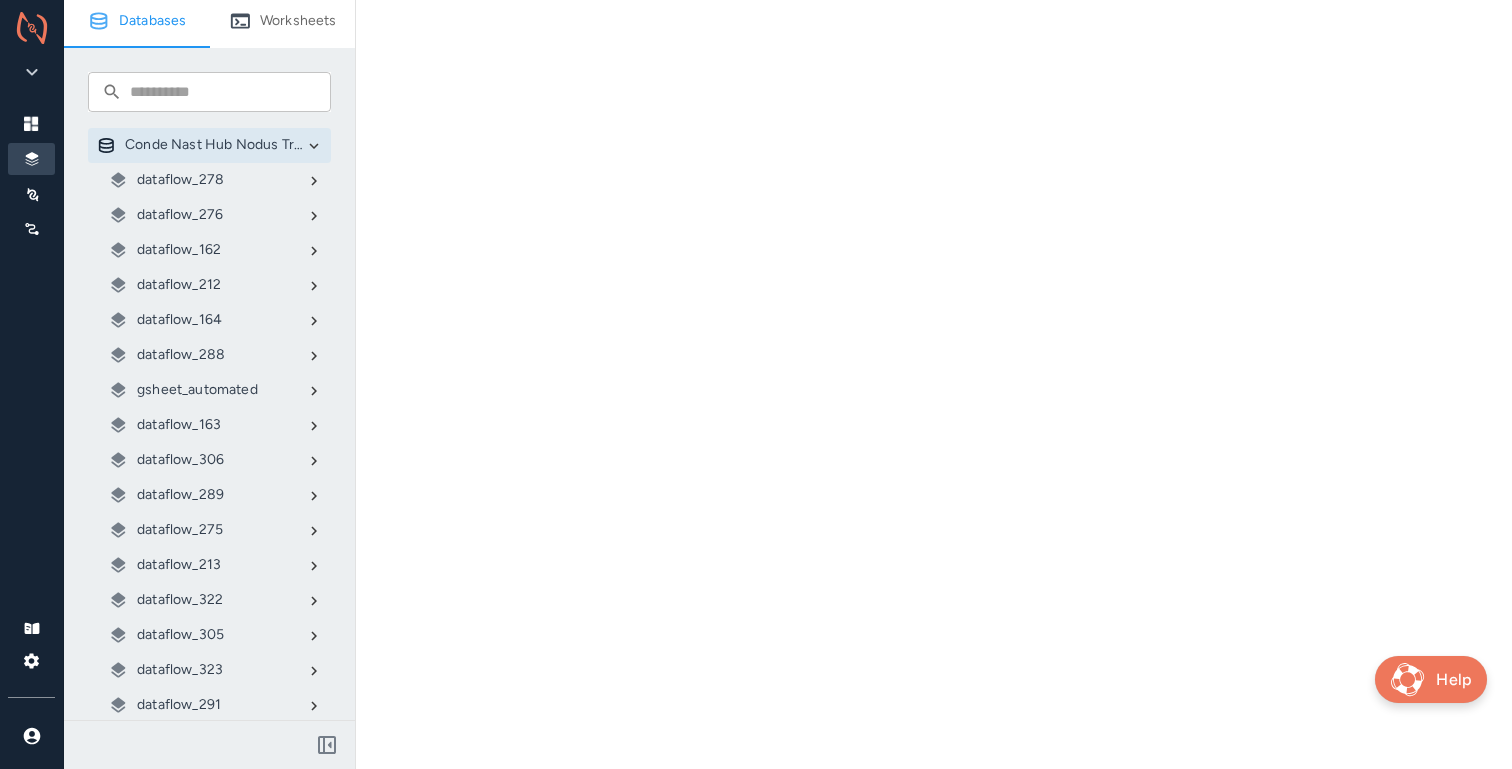 click on "gsheet_automated" at bounding box center (197, 390) 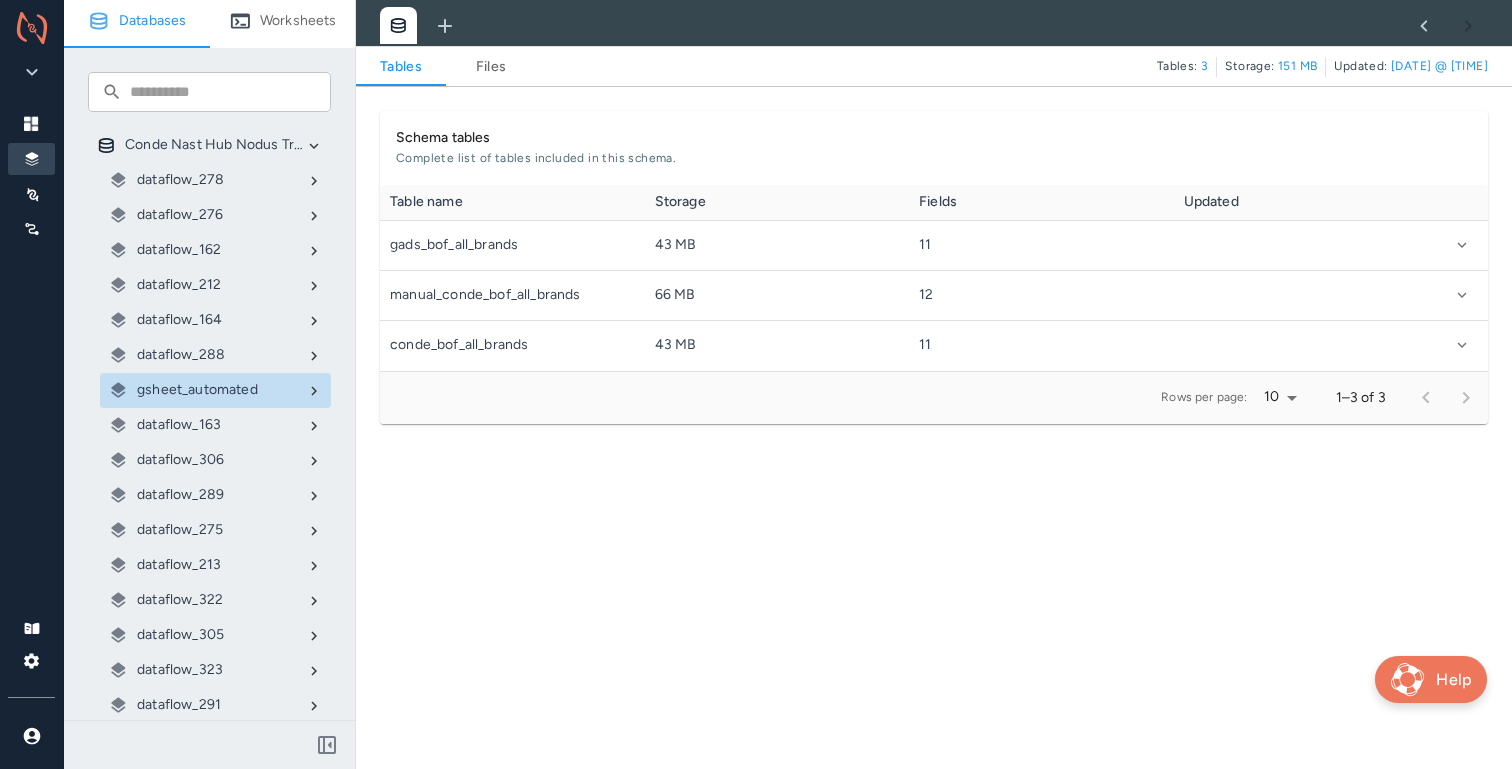 scroll, scrollTop: 1, scrollLeft: 1, axis: both 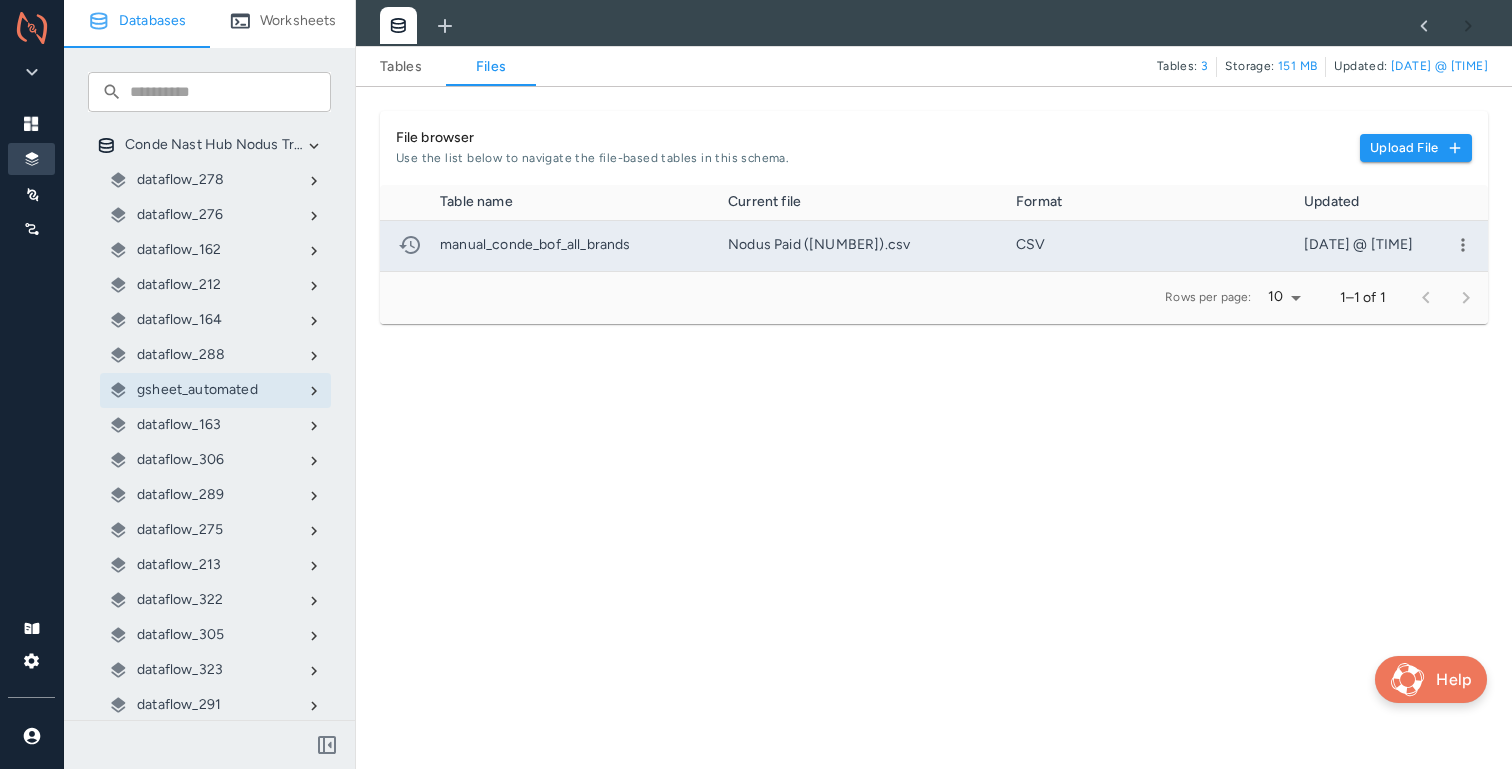 click 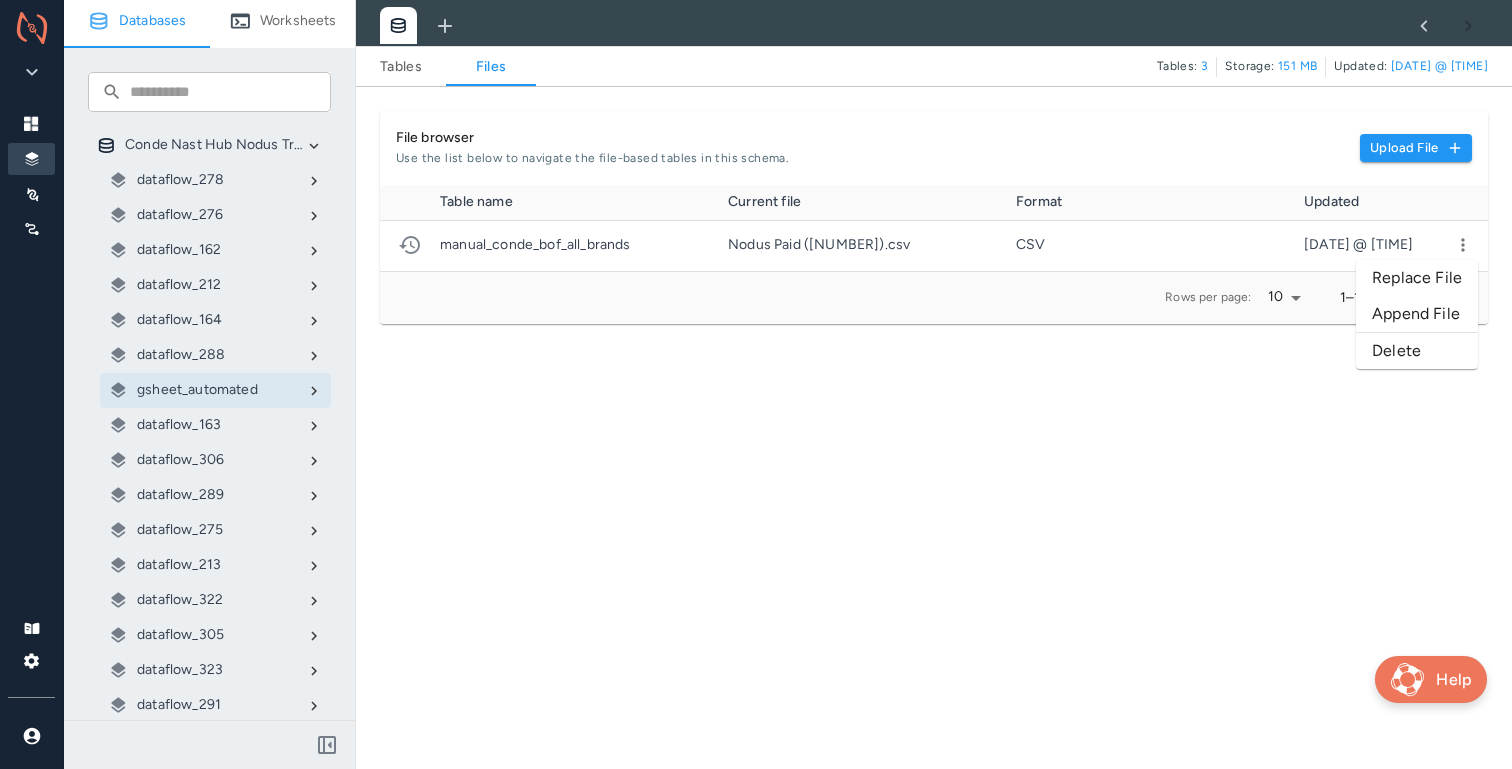 click on "Replace File" at bounding box center [1417, 278] 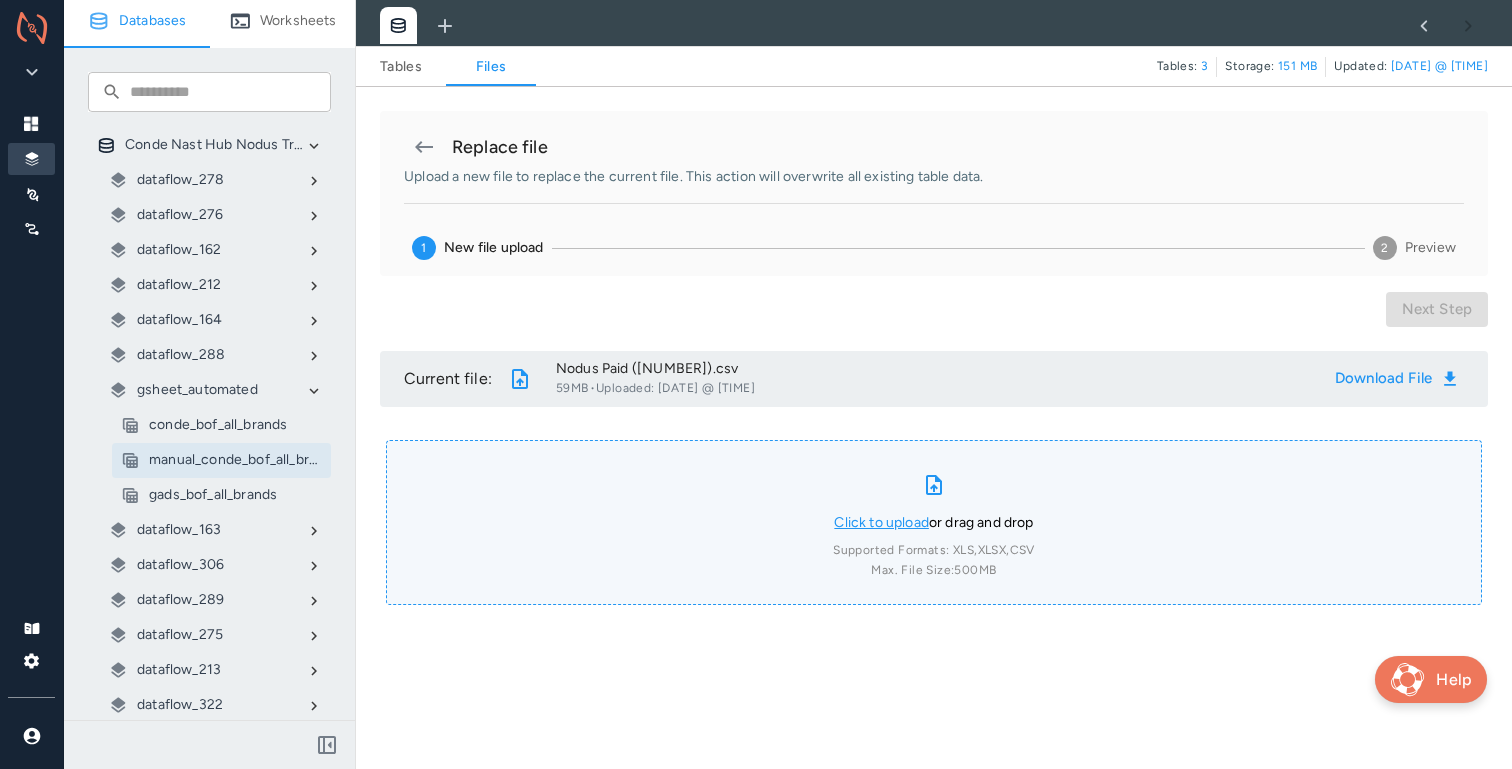 click on "Click to upload" at bounding box center [881, 522] 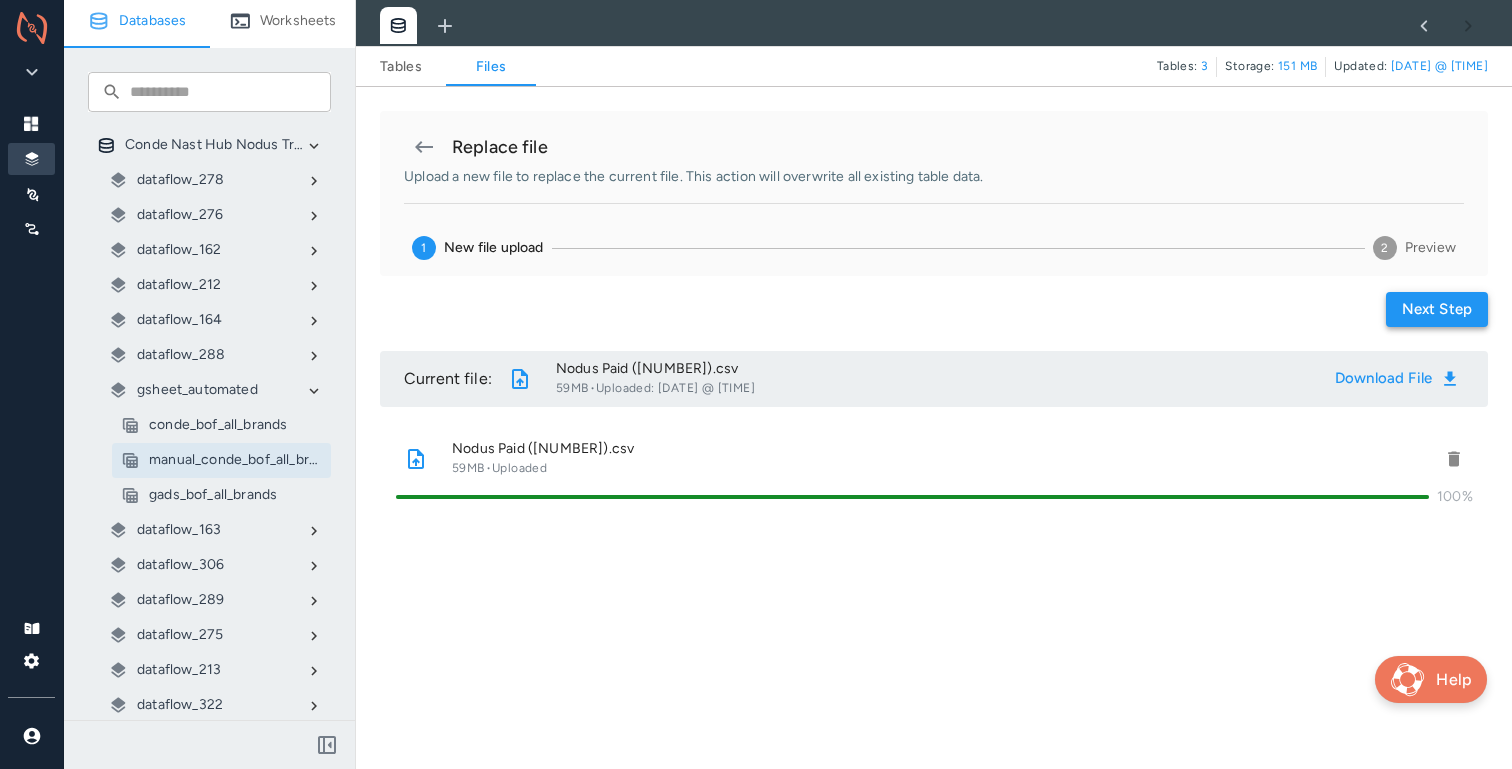 click on "Next step" at bounding box center [1437, 309] 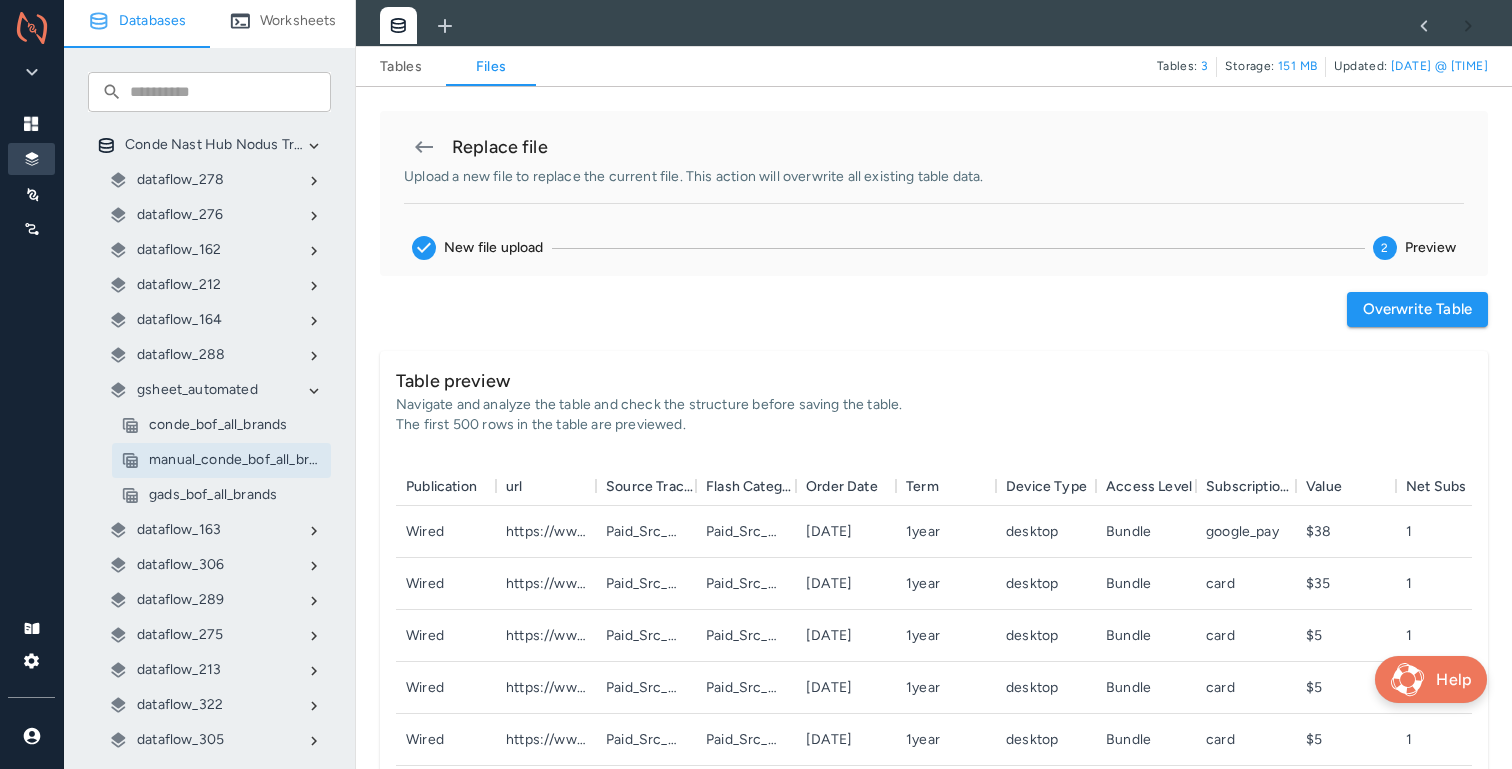 scroll, scrollTop: 1, scrollLeft: 1, axis: both 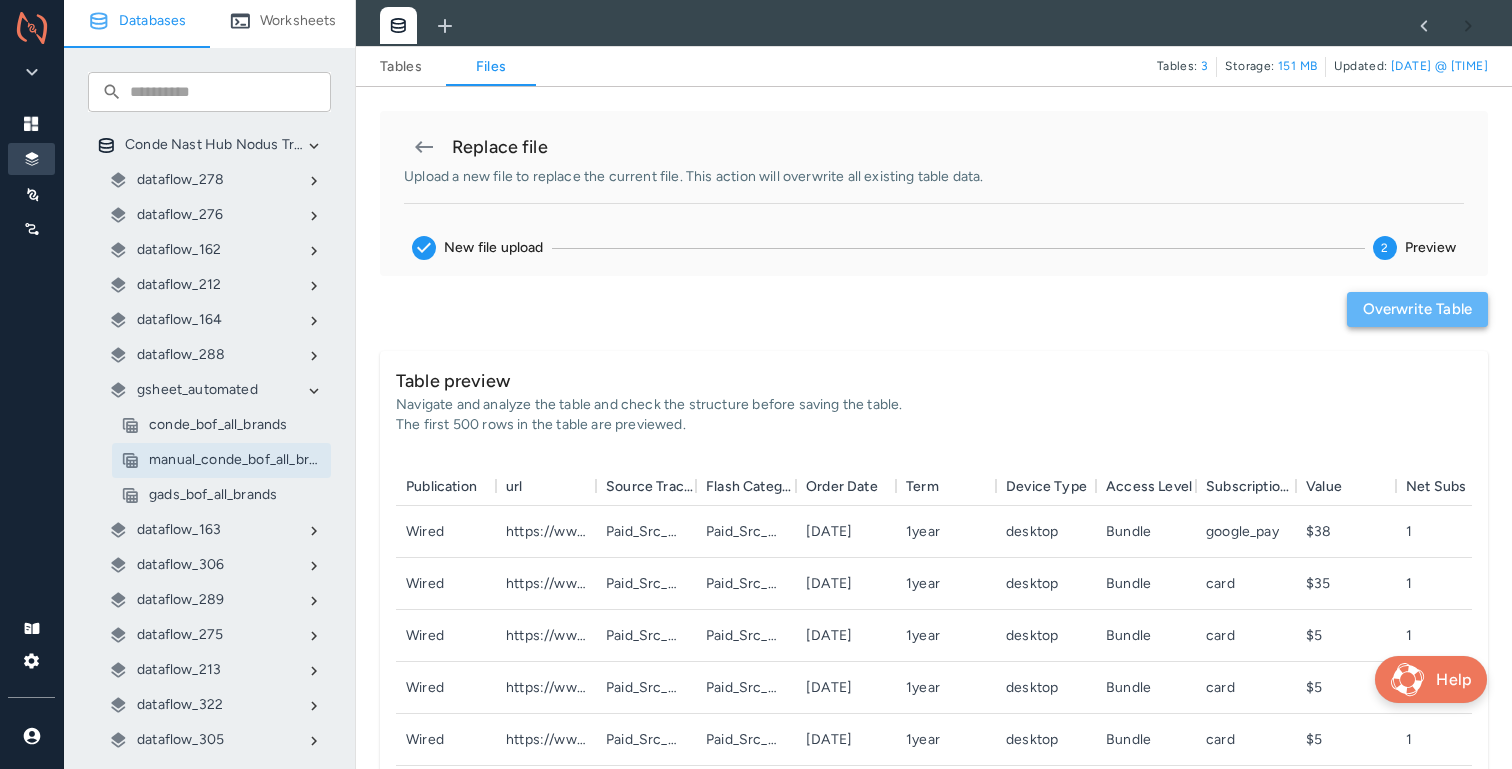 click on "Overwrite table" at bounding box center (1417, 309) 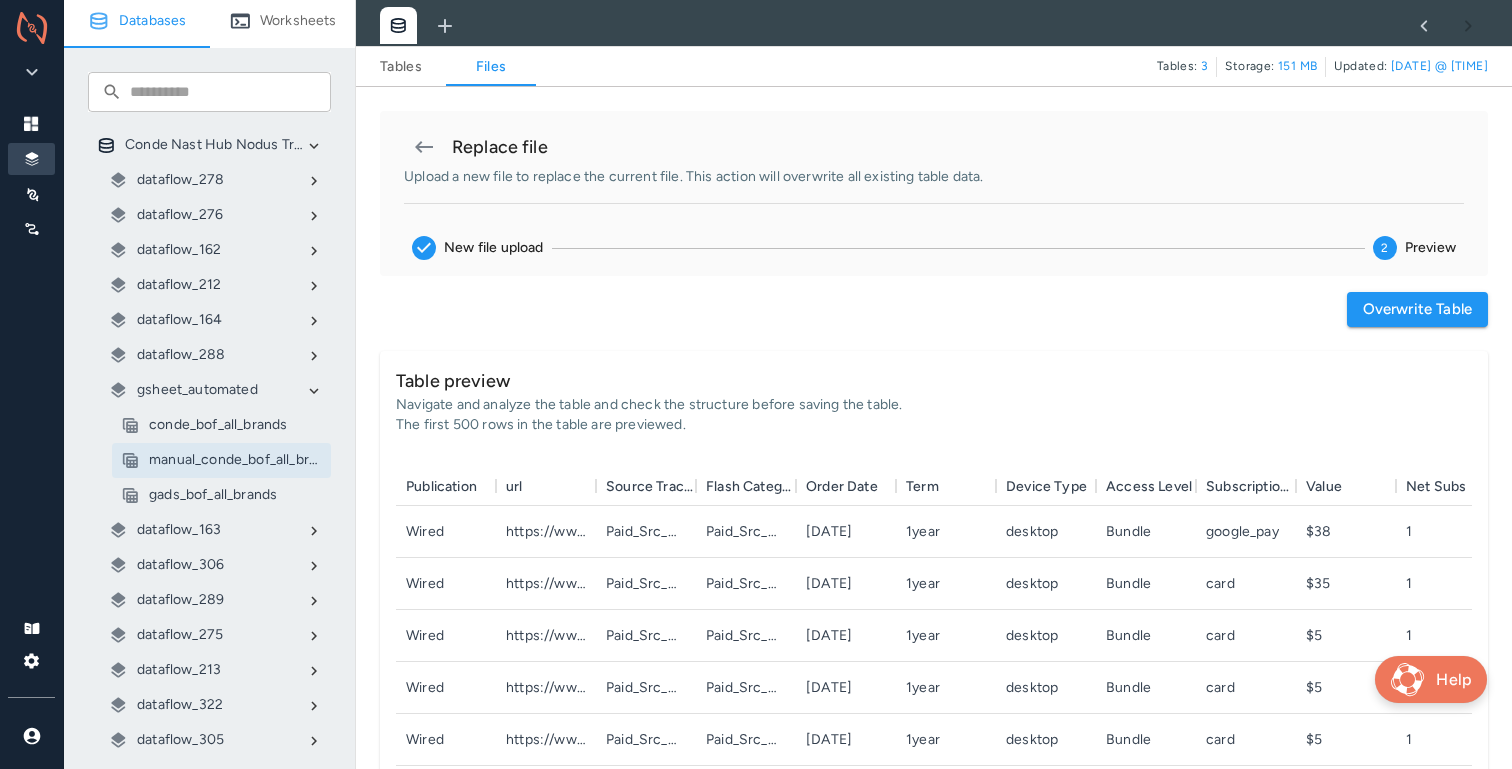 click on "Previous Step Overwrite table" at bounding box center [934, 309] 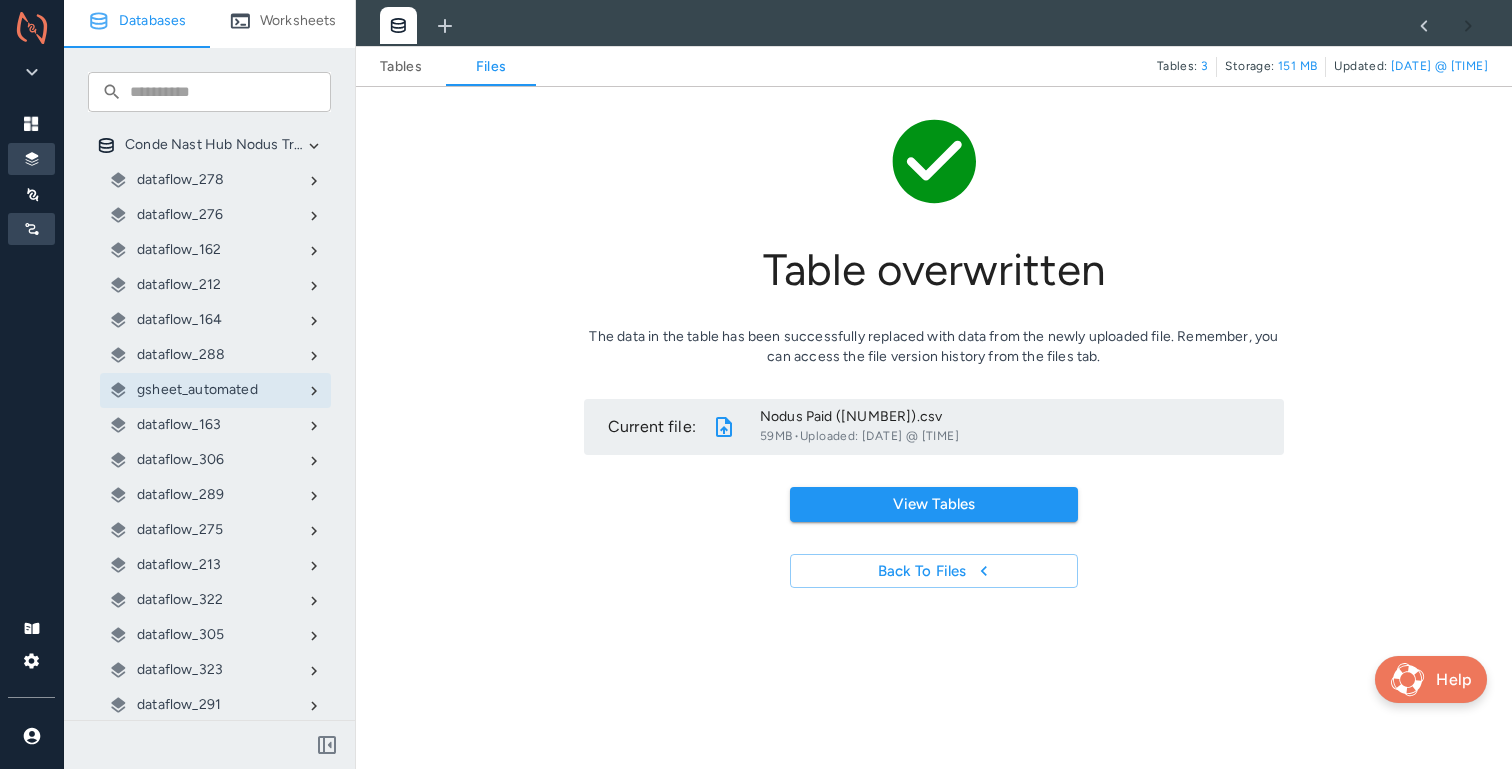 click 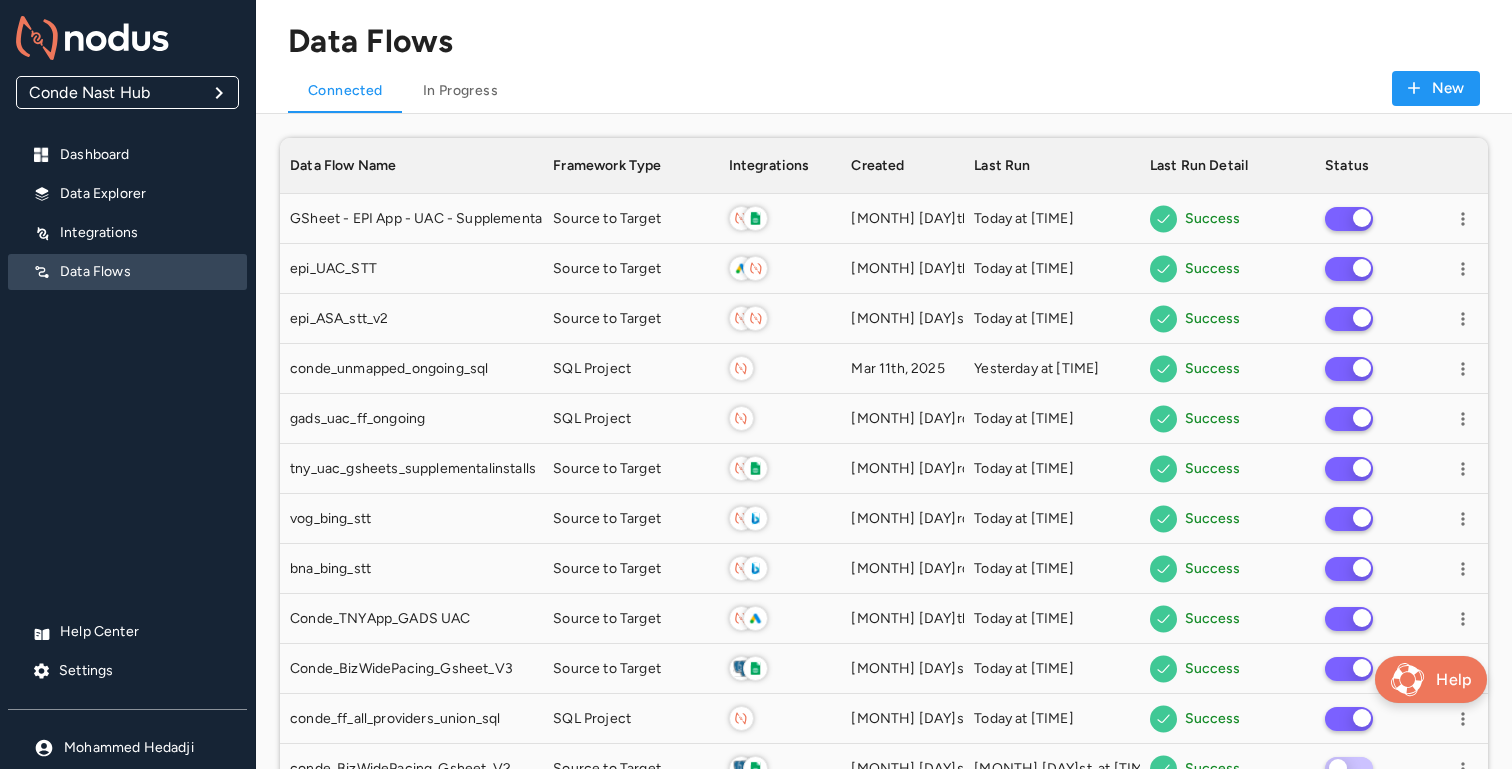 scroll, scrollTop: 1, scrollLeft: 1, axis: both 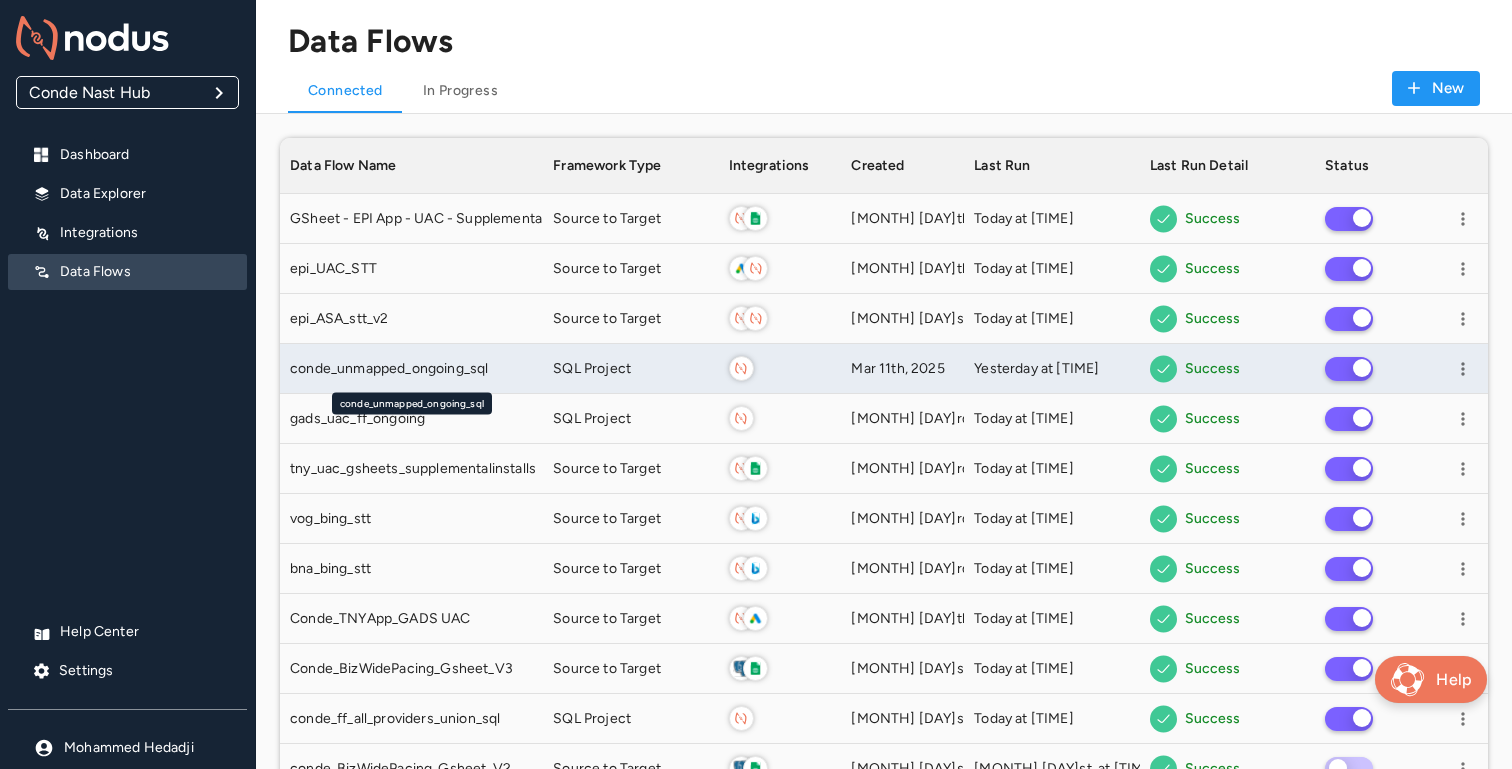 click on "conde_unmapped_ongoing_sql" at bounding box center [389, 369] 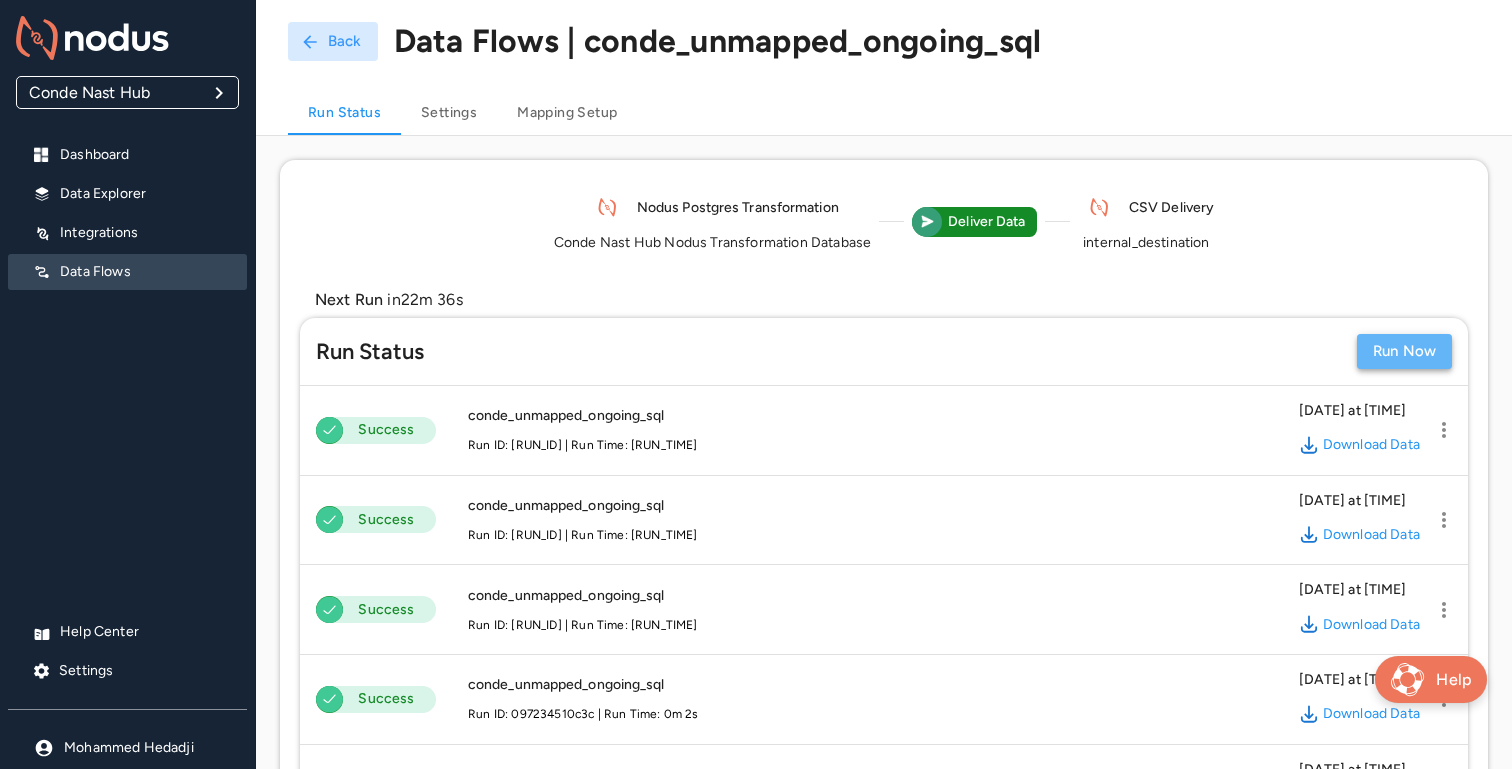 click on "Run Now" at bounding box center [1404, 351] 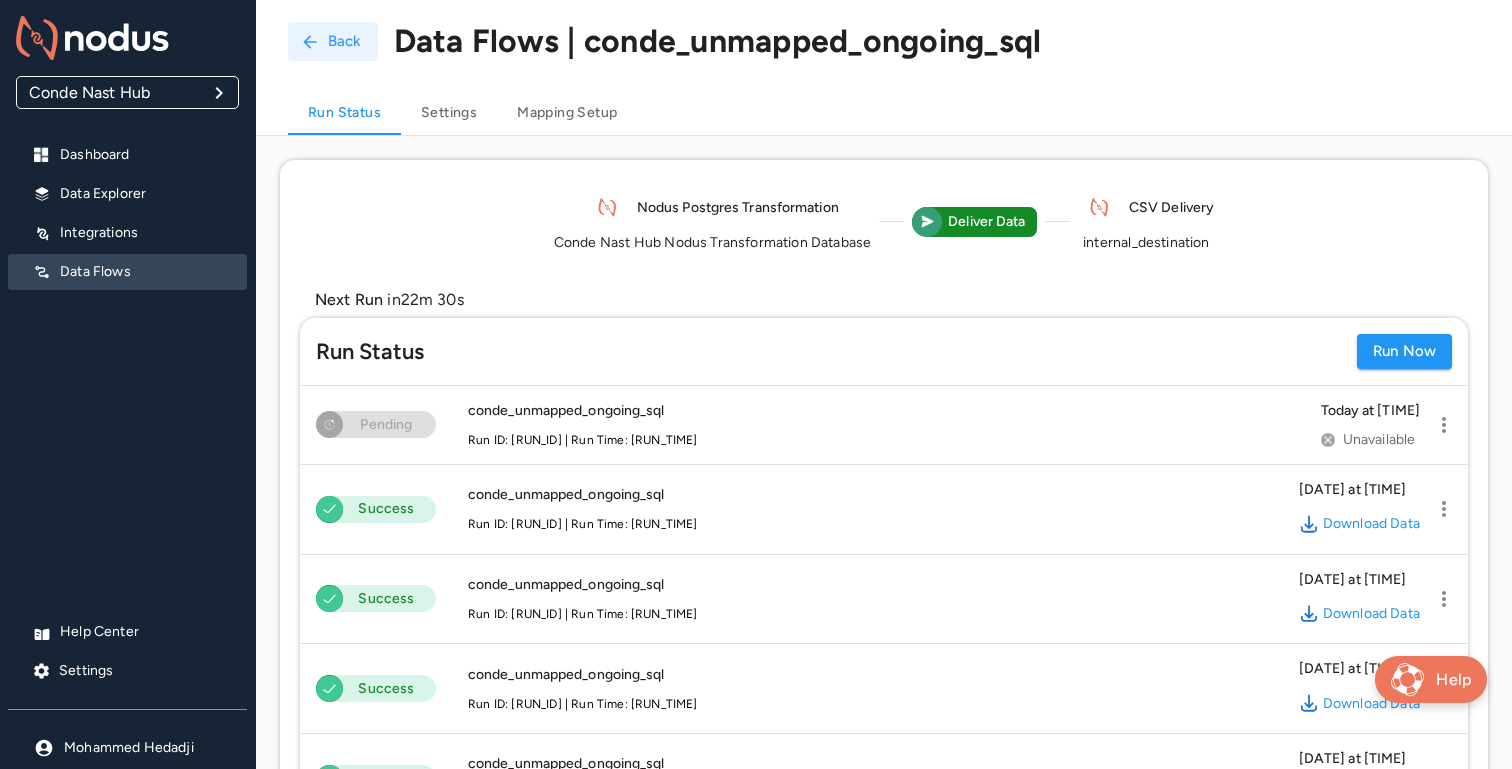 click on "Back" at bounding box center [333, 41] 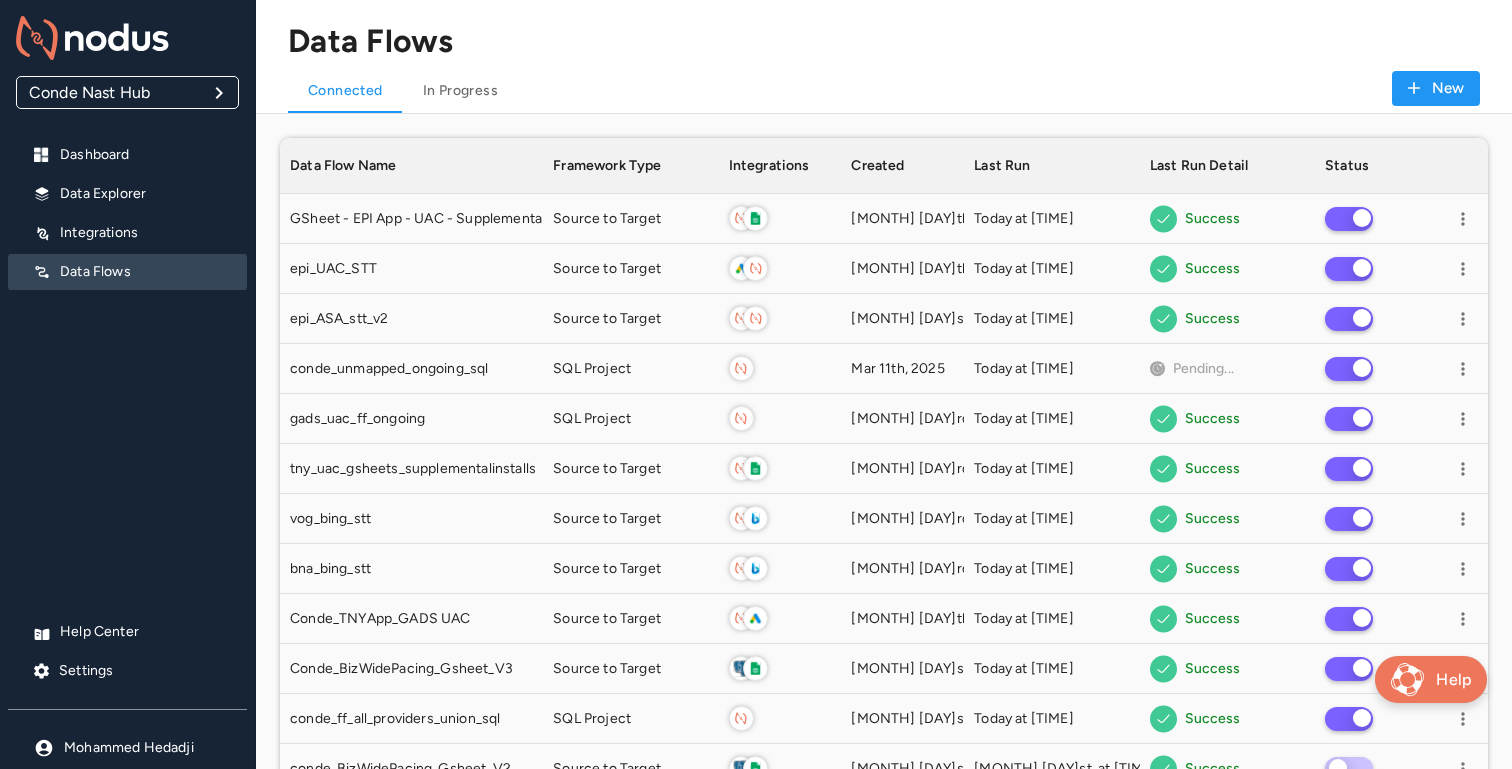 scroll, scrollTop: 1, scrollLeft: 1, axis: both 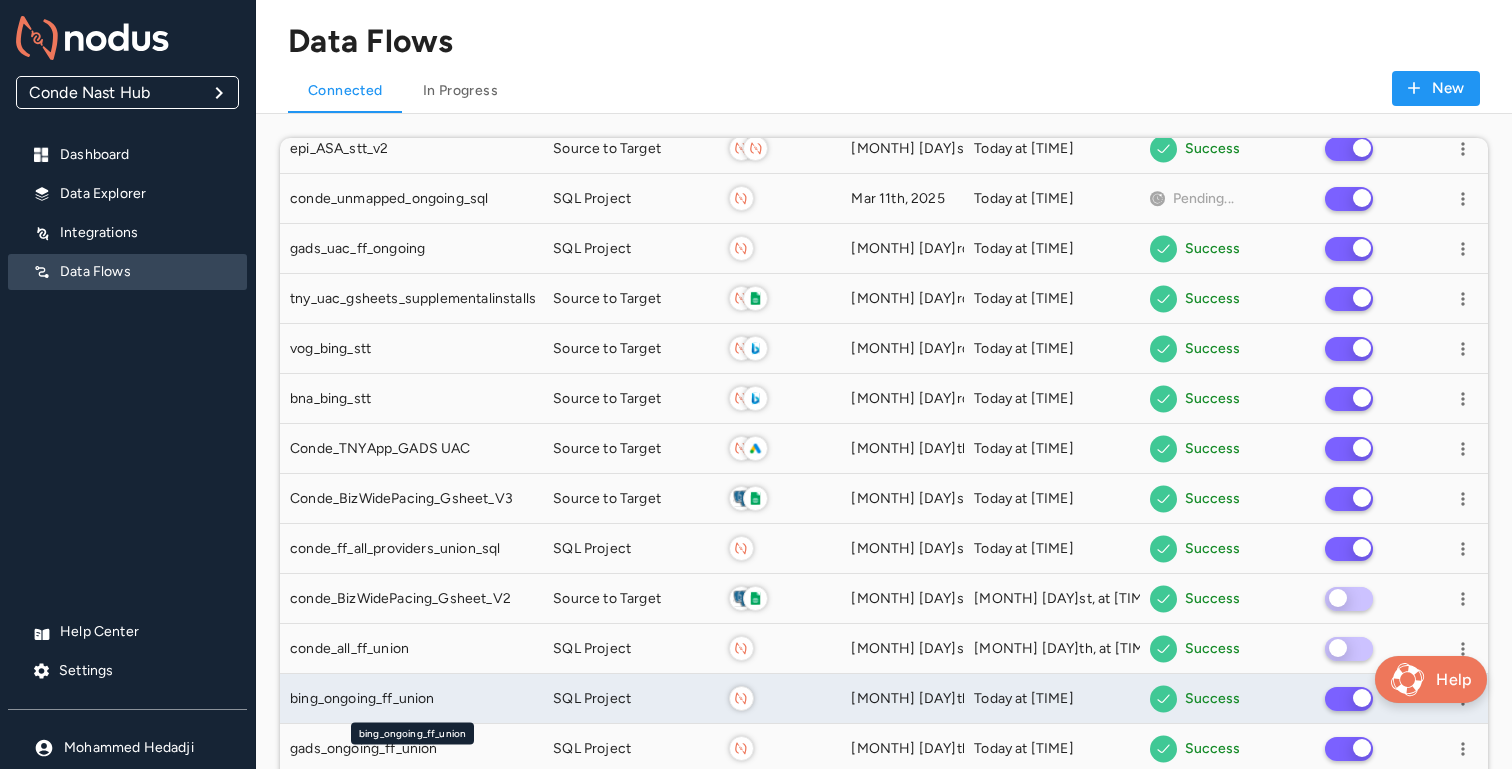 click on "bing_ongoing_ff_union" at bounding box center (411, 699) 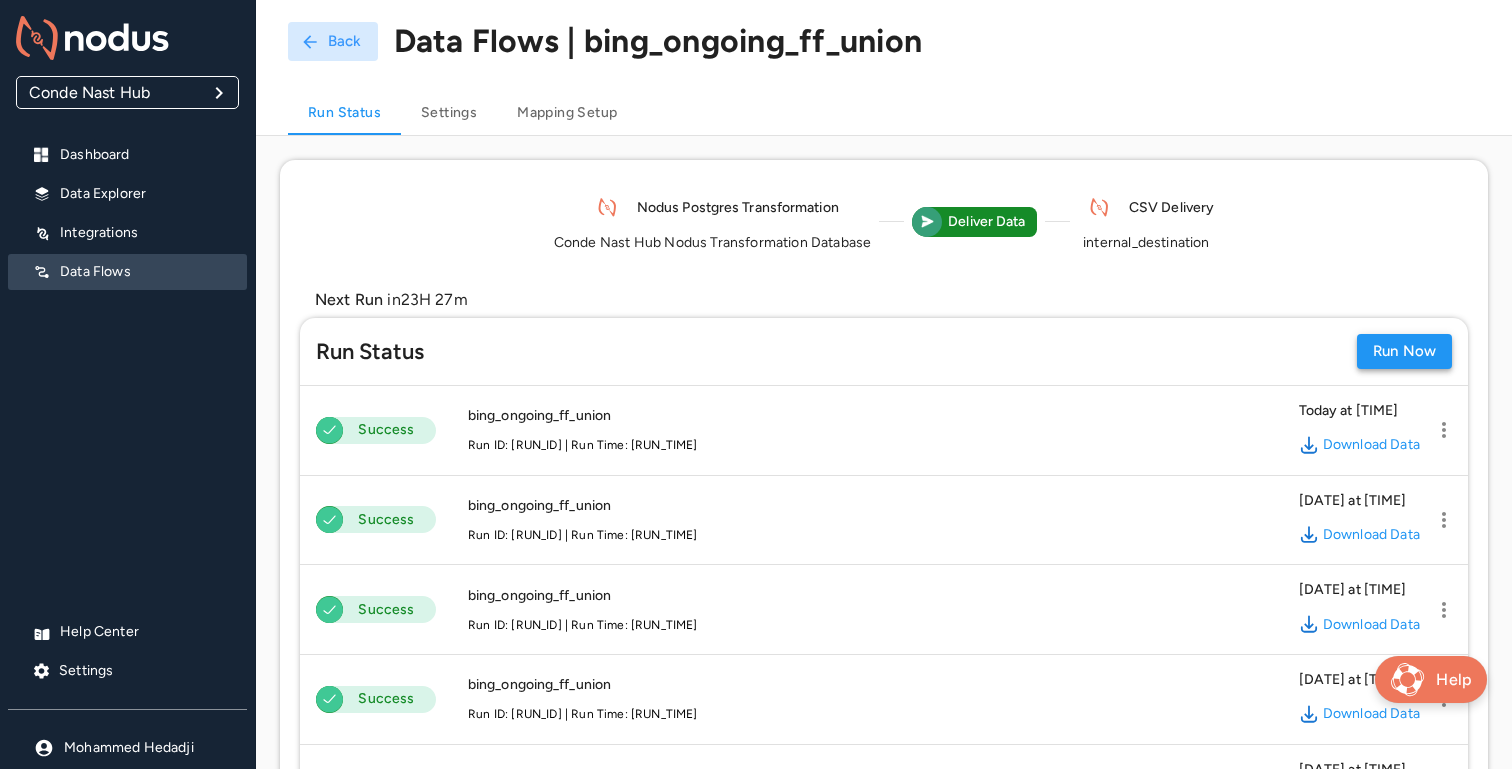 click on "Run Now" at bounding box center [1404, 351] 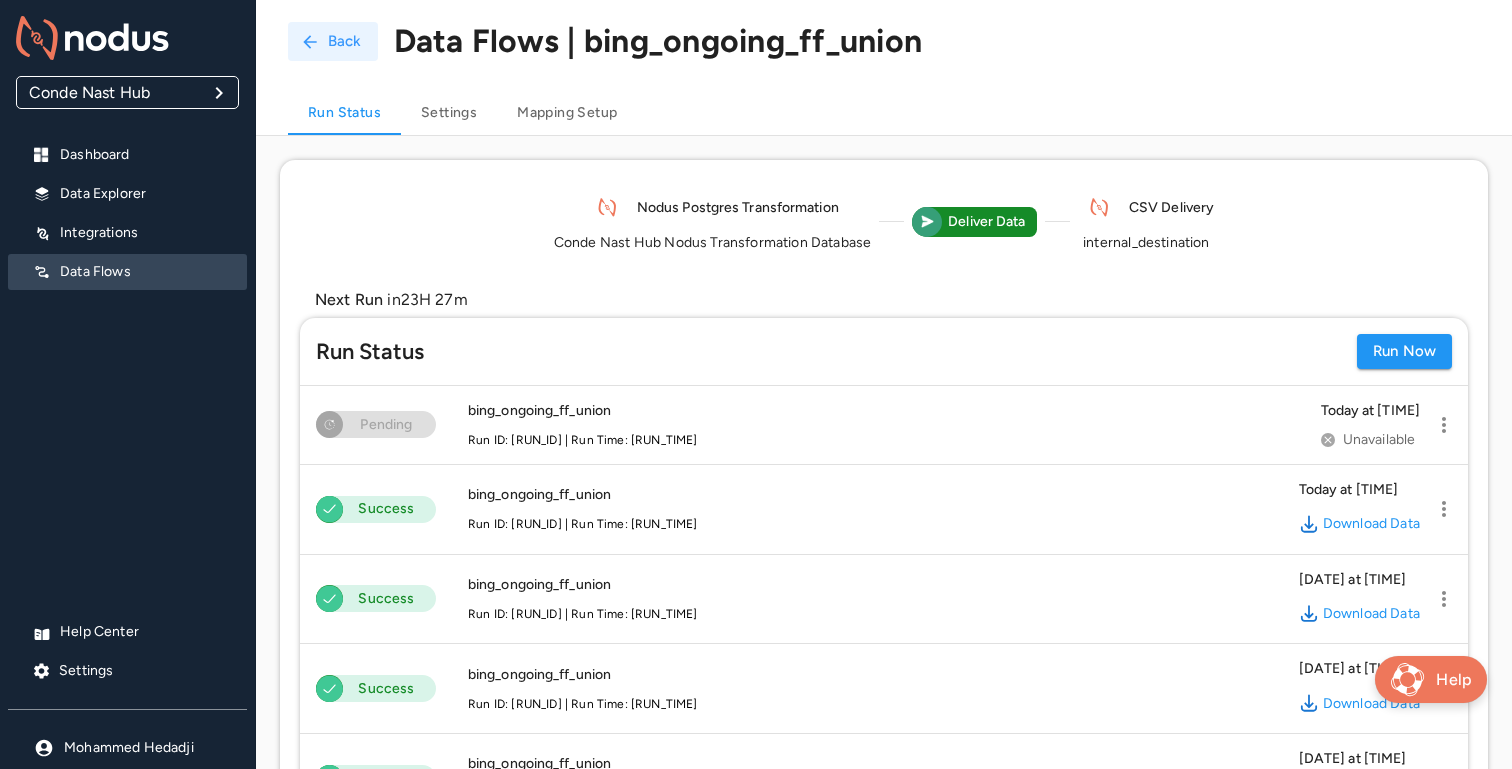 click on "Back" at bounding box center [333, 41] 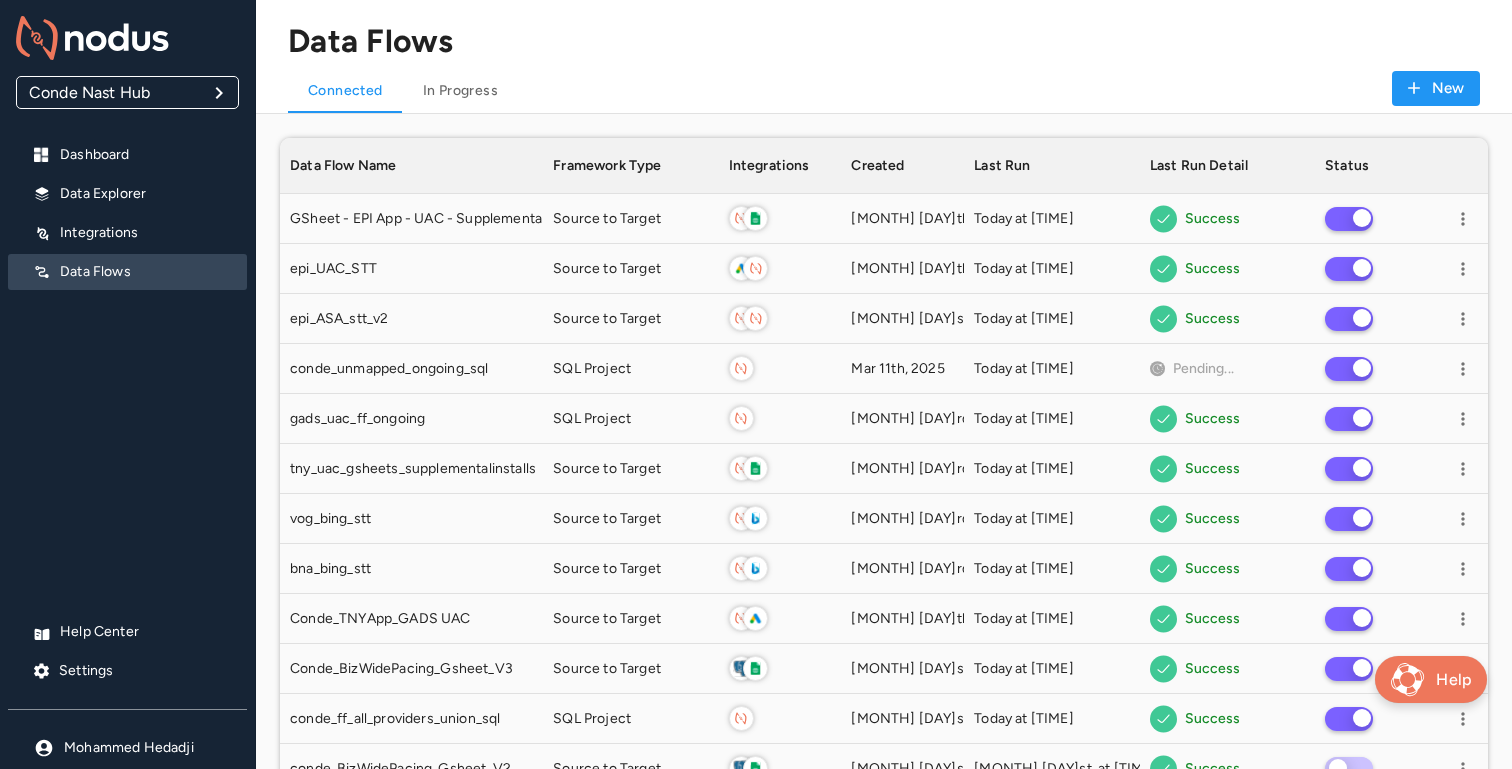scroll, scrollTop: 1, scrollLeft: 1, axis: both 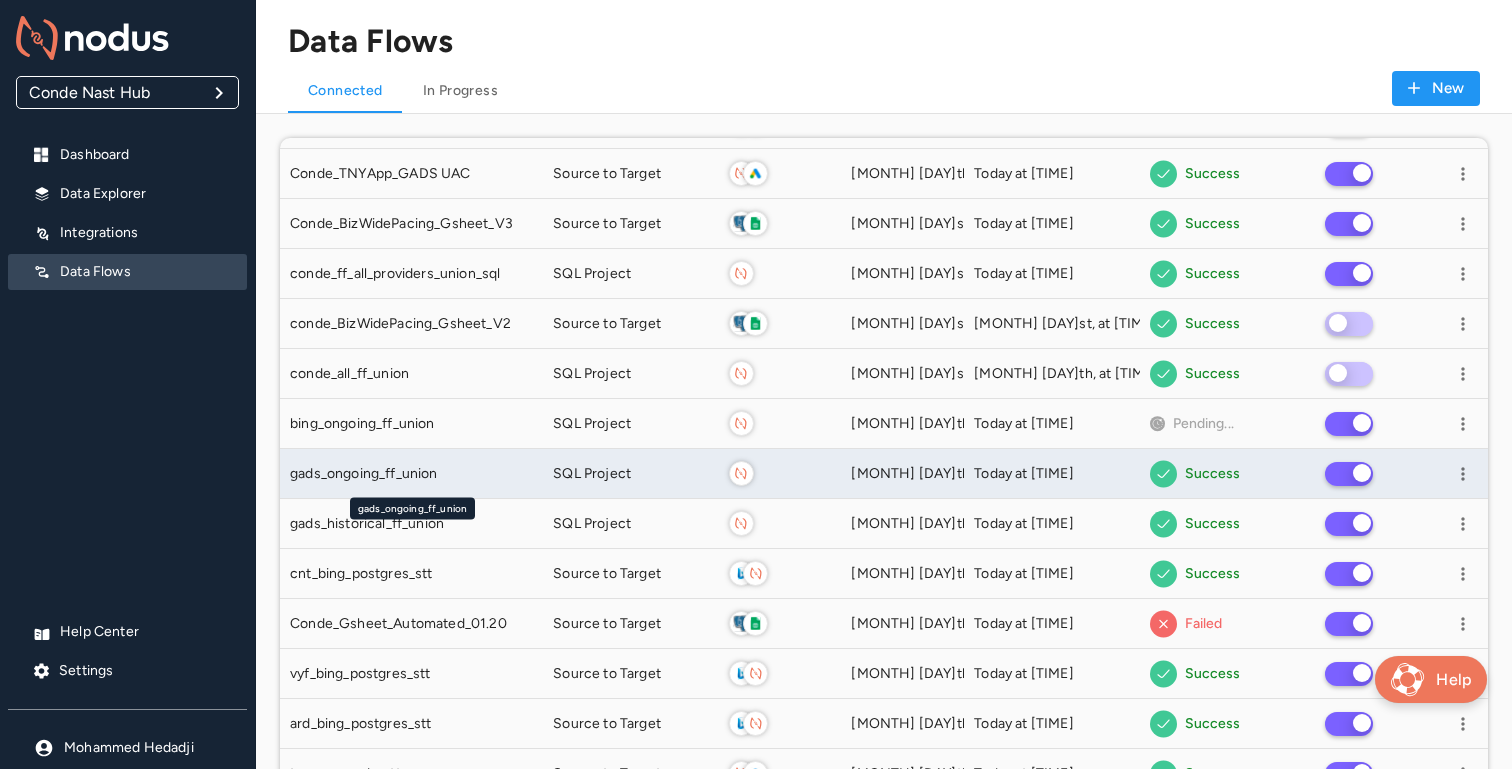click on "gads_ongoing_ff_union" at bounding box center (411, 474) 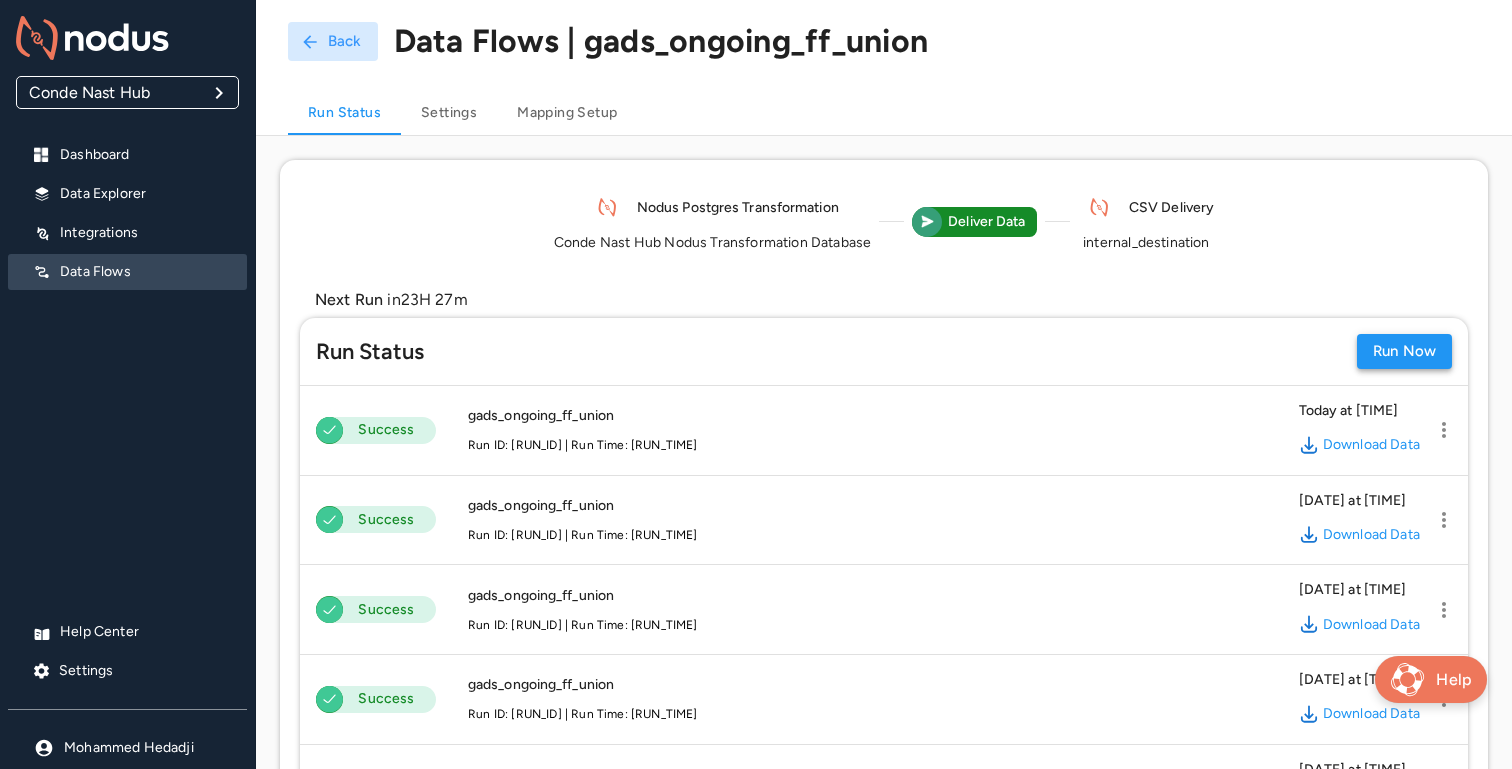 click on "Run Now" at bounding box center (1404, 351) 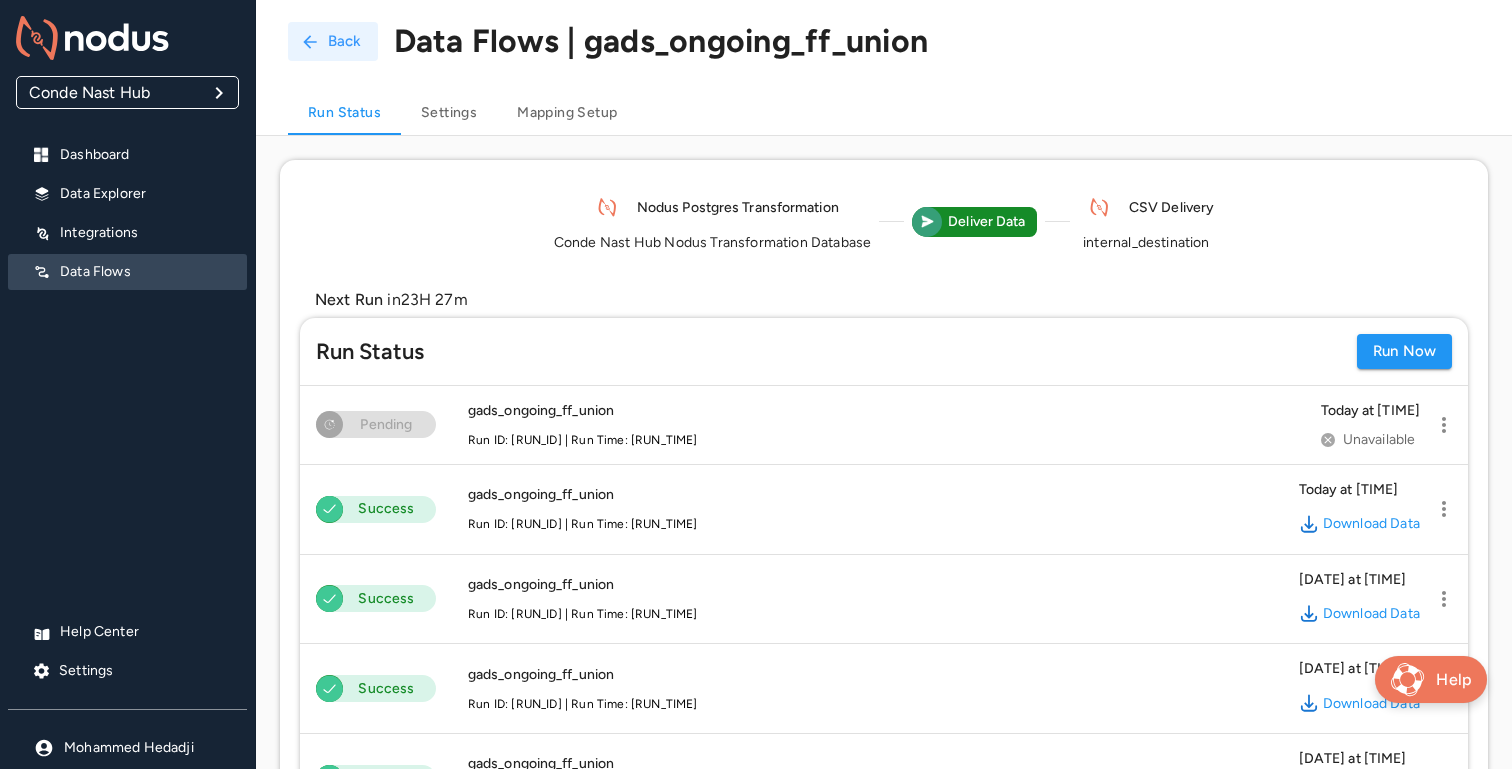 click on "Back" at bounding box center [333, 41] 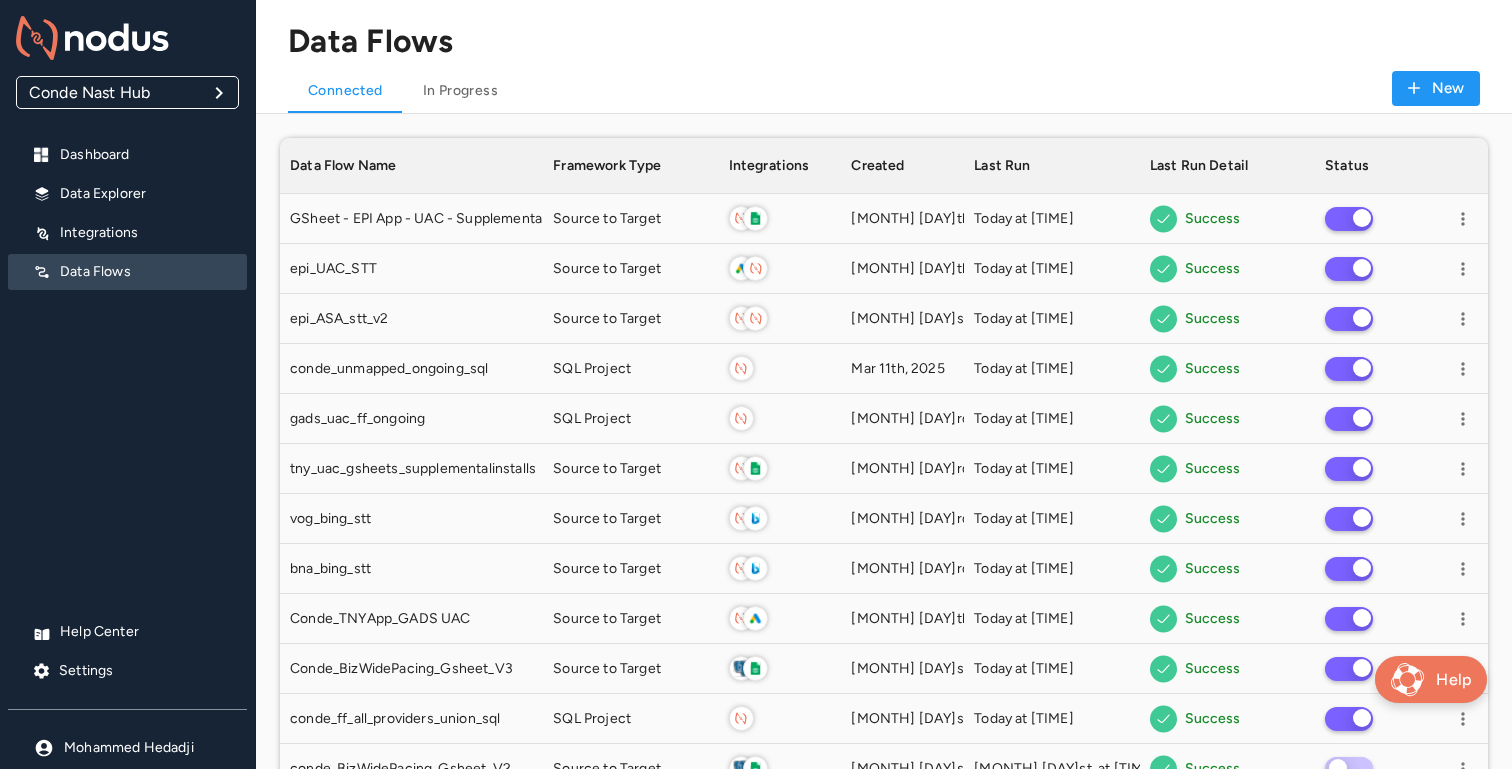 scroll, scrollTop: 1, scrollLeft: 1, axis: both 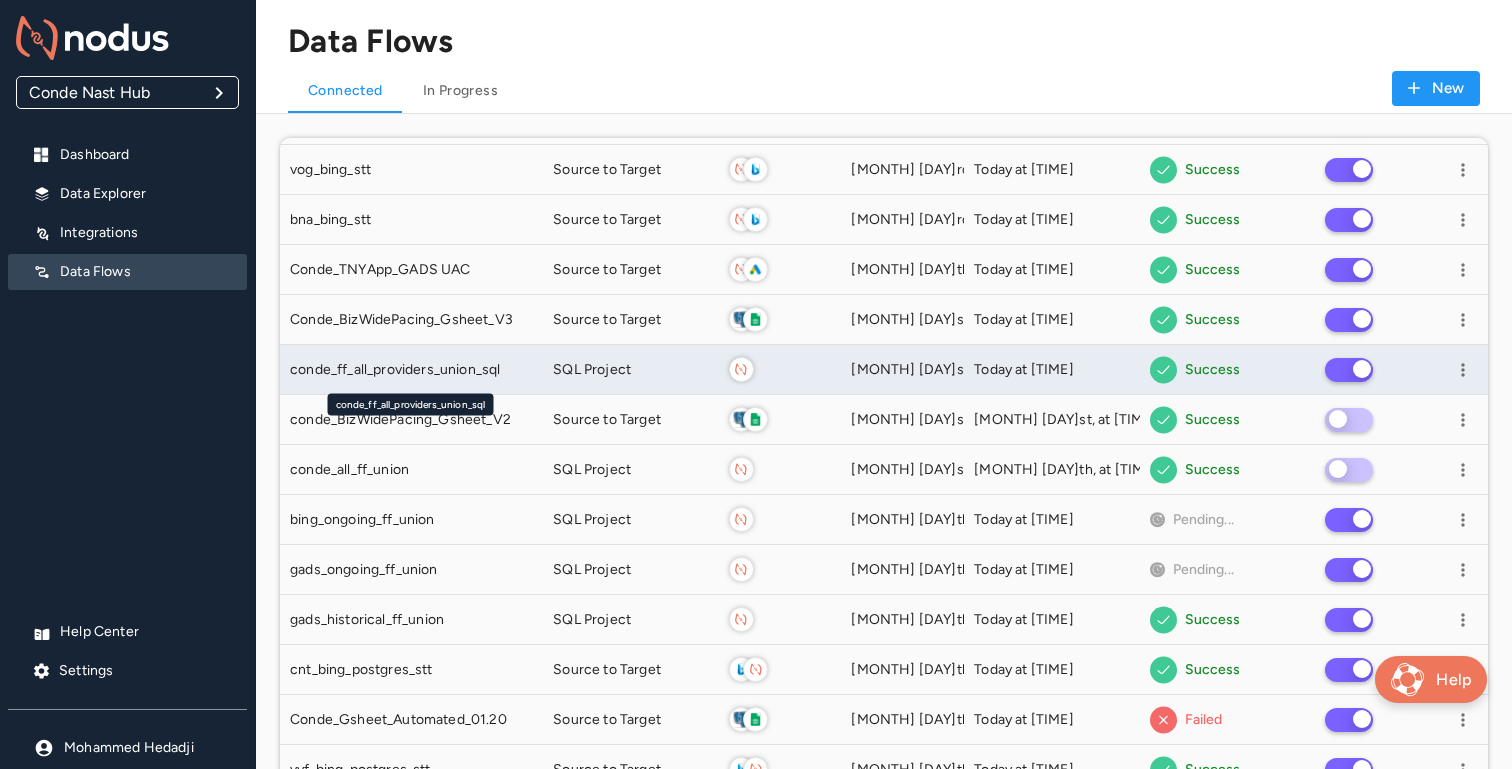 click on "conde_ff_all_providers_union_sql" at bounding box center (395, 370) 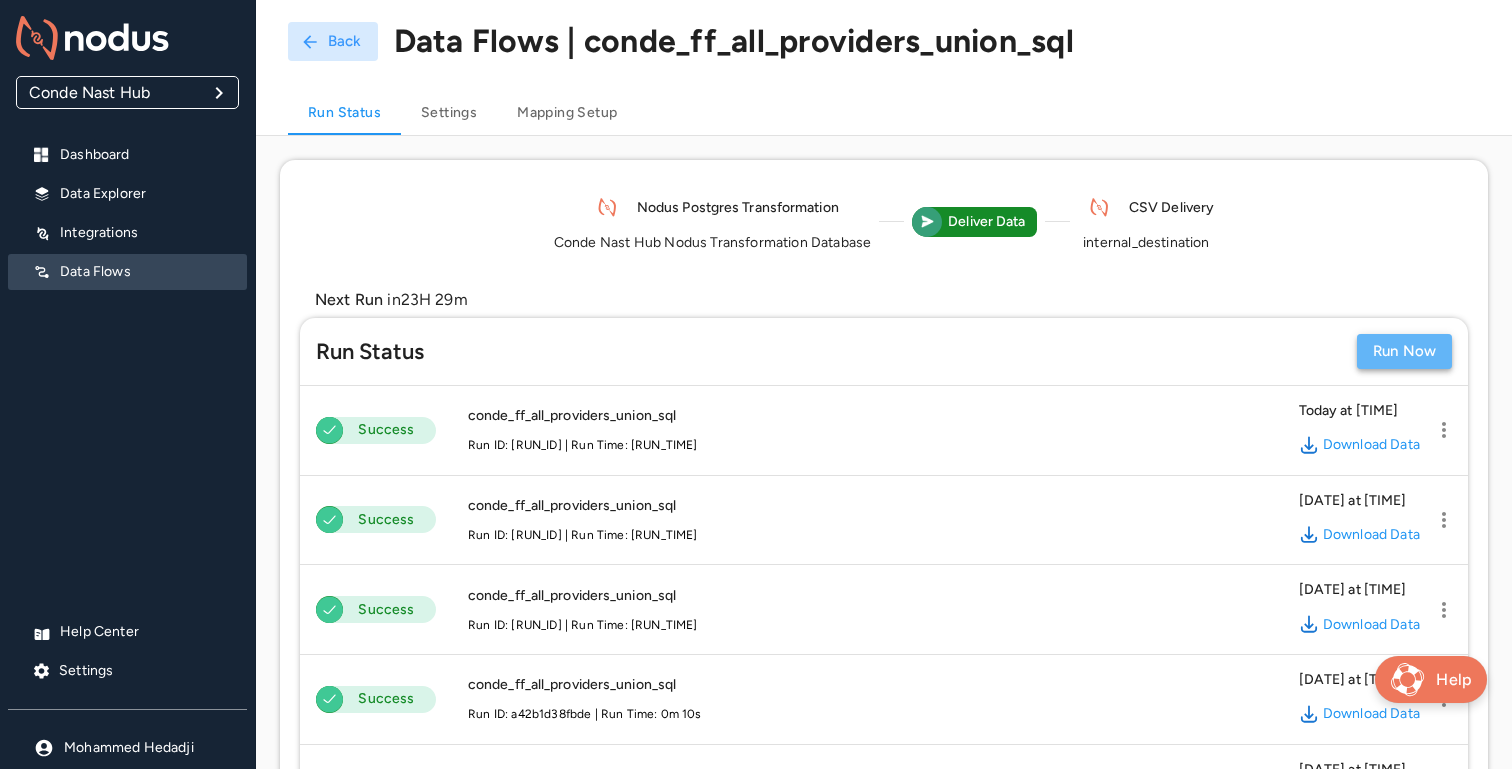 click on "Run Now" at bounding box center [1404, 351] 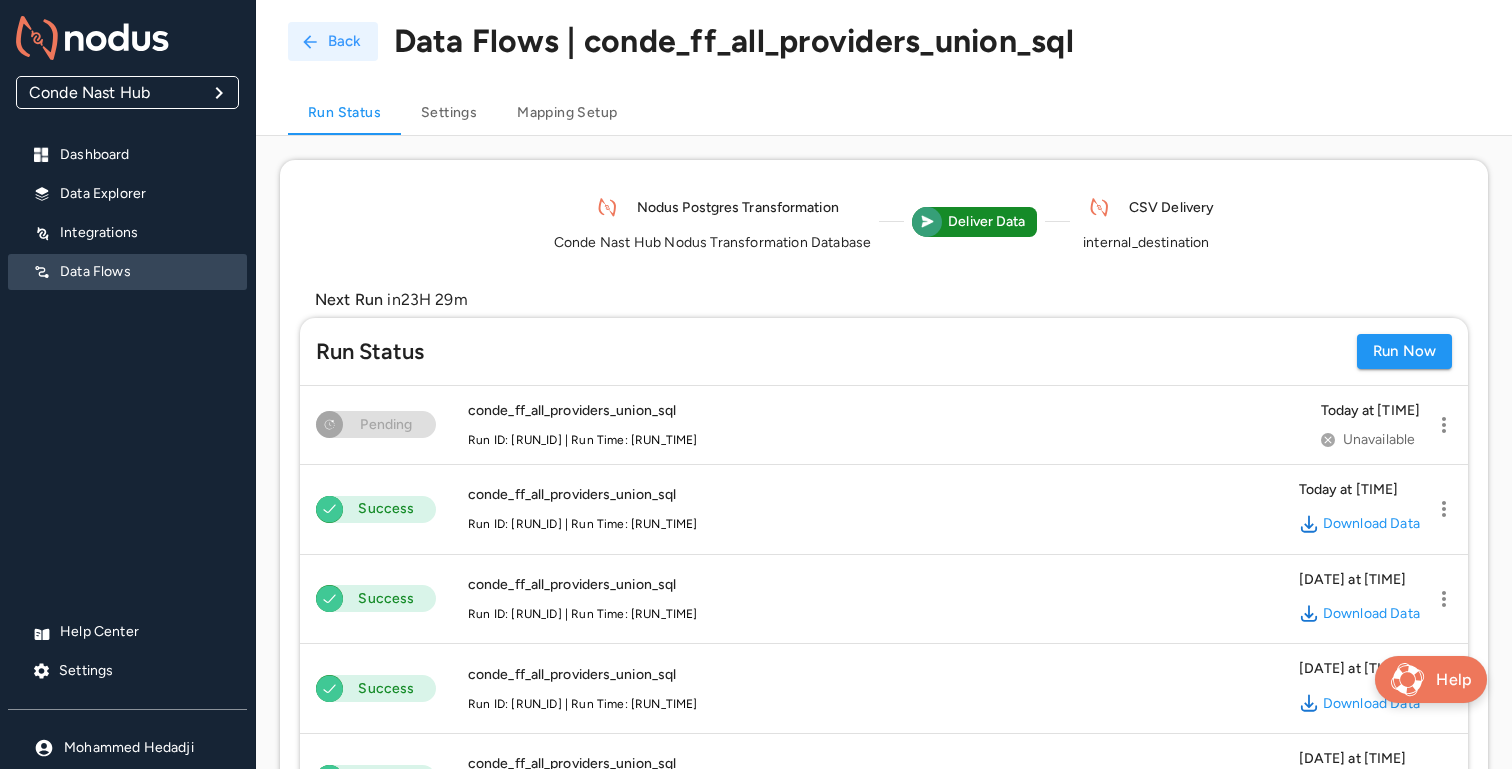 click 